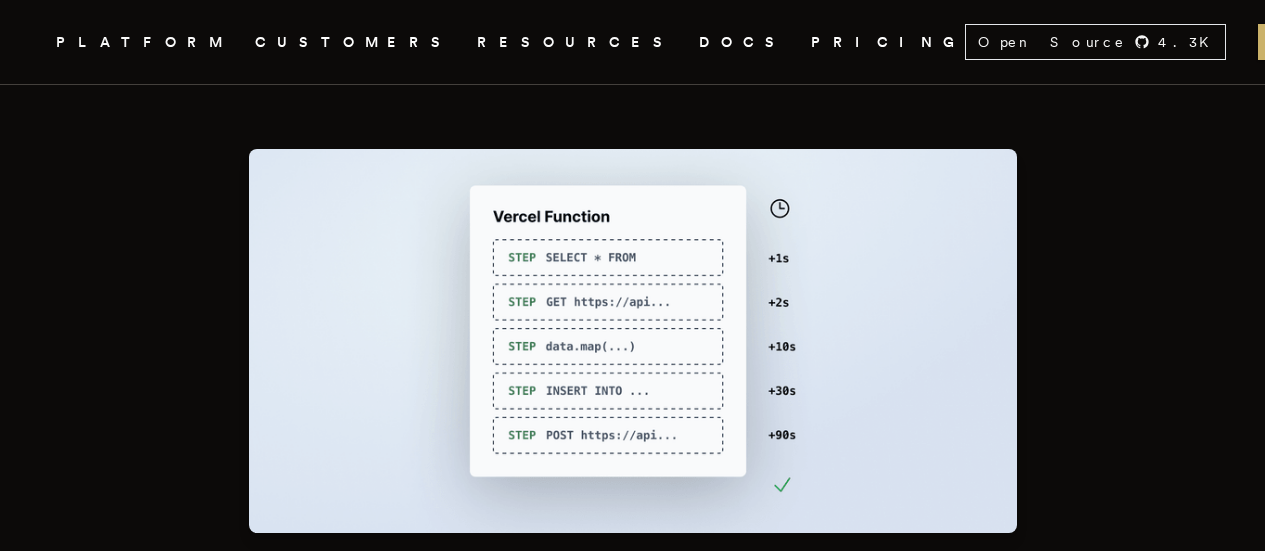 scroll, scrollTop: 4000, scrollLeft: 0, axis: vertical 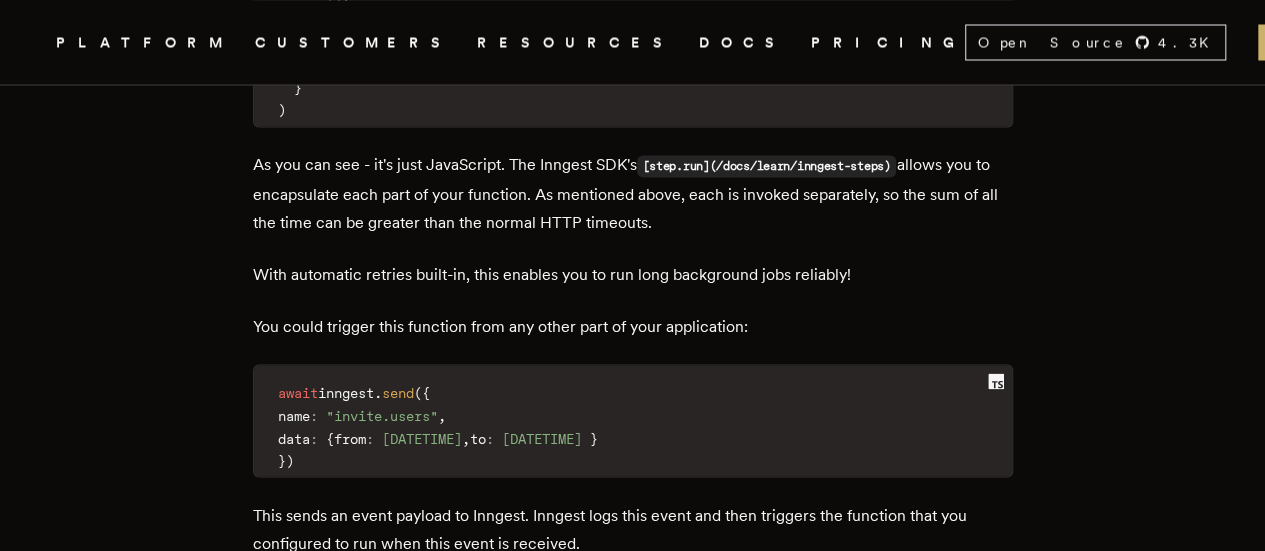 click on "You could trigger this function from any other part of your application:" at bounding box center (633, 326) 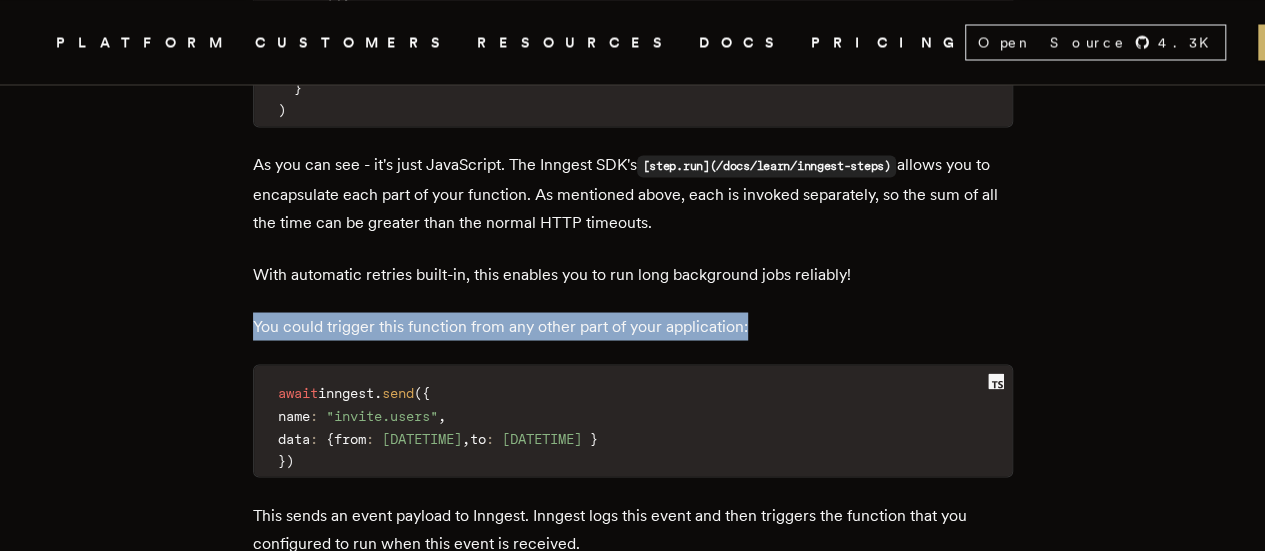 drag, startPoint x: 278, startPoint y: 281, endPoint x: 750, endPoint y: 271, distance: 472.10593 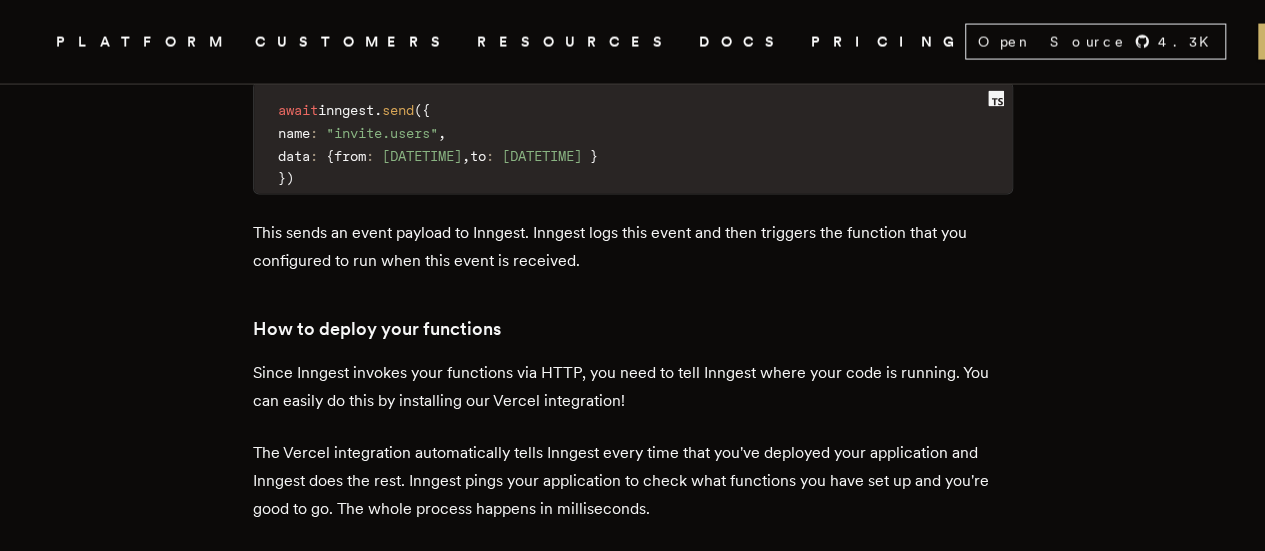 scroll, scrollTop: 5800, scrollLeft: 0, axis: vertical 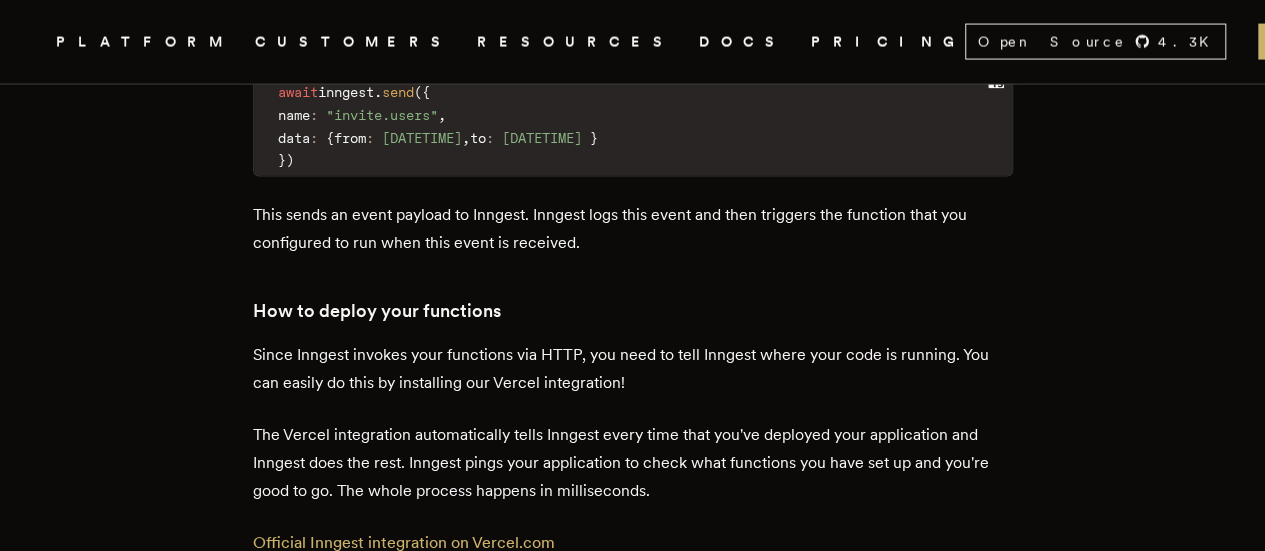 click on "This sends an event payload to Inngest. Inngest logs this event and then triggers the function that you configured to run when this event is received." at bounding box center (633, 229) 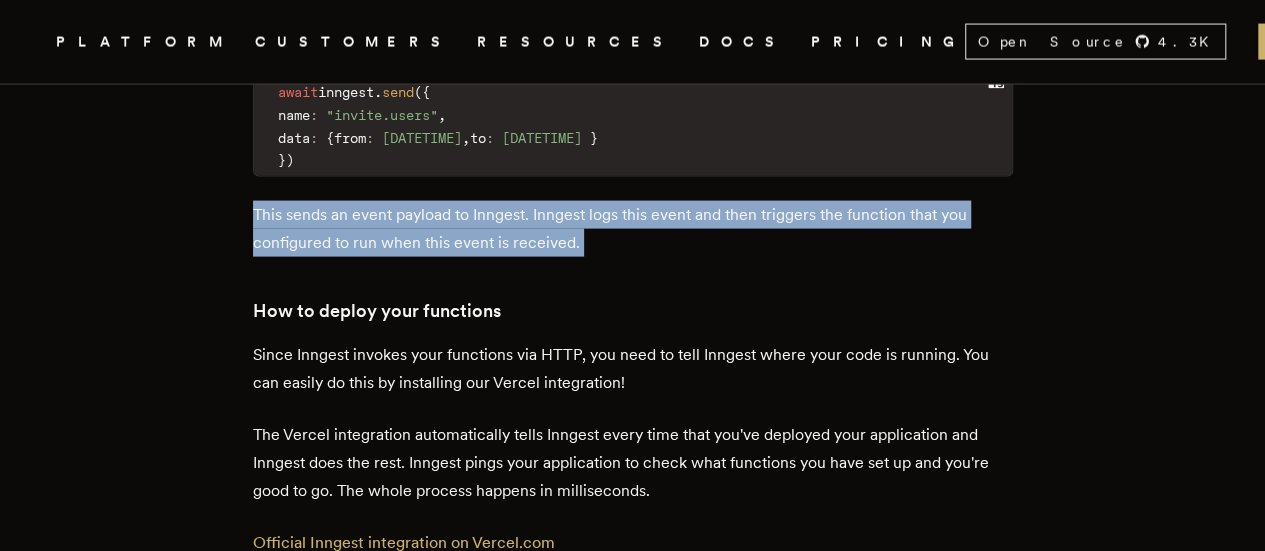 drag, startPoint x: 270, startPoint y: 169, endPoint x: 592, endPoint y: 199, distance: 323.3945 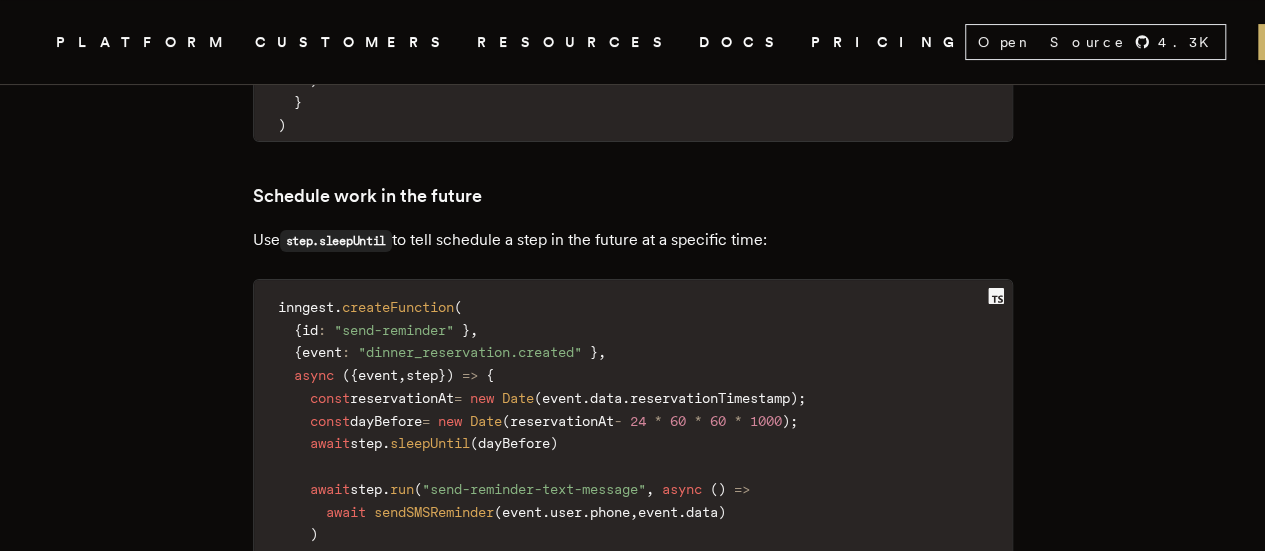scroll, scrollTop: 7600, scrollLeft: 0, axis: vertical 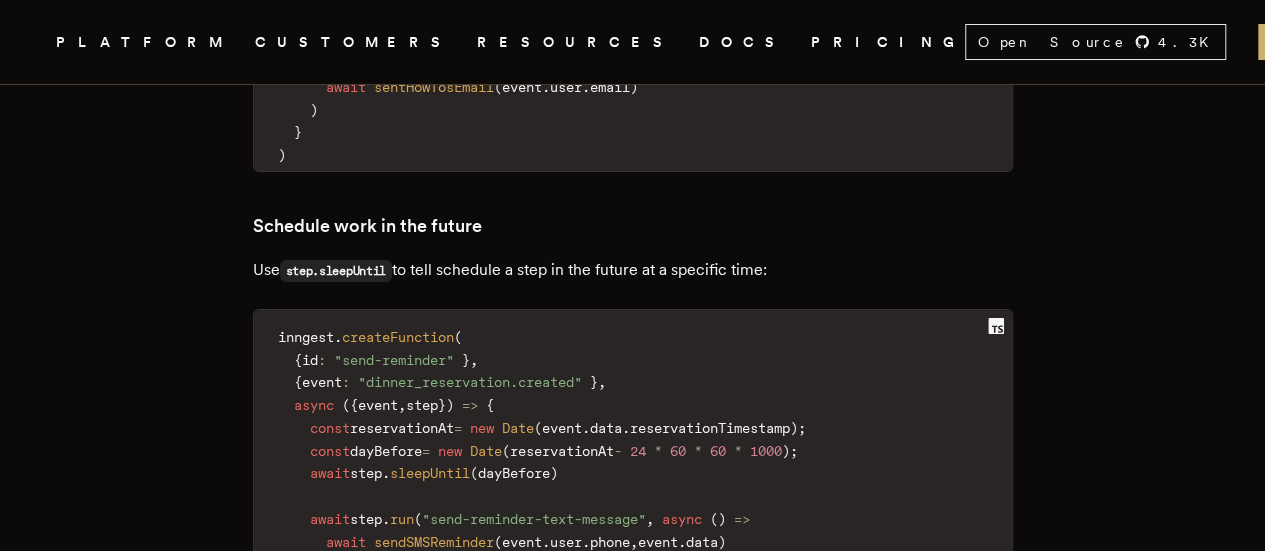 click on "Schedule work in the future" at bounding box center [633, 226] 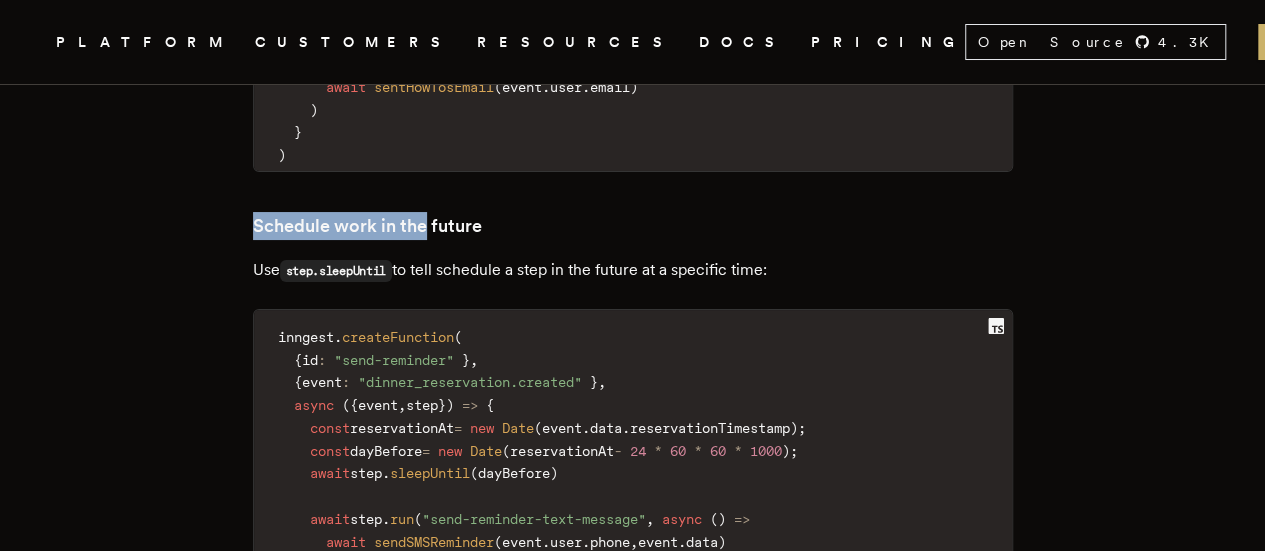 drag, startPoint x: 274, startPoint y: 184, endPoint x: 417, endPoint y: 179, distance: 143.08739 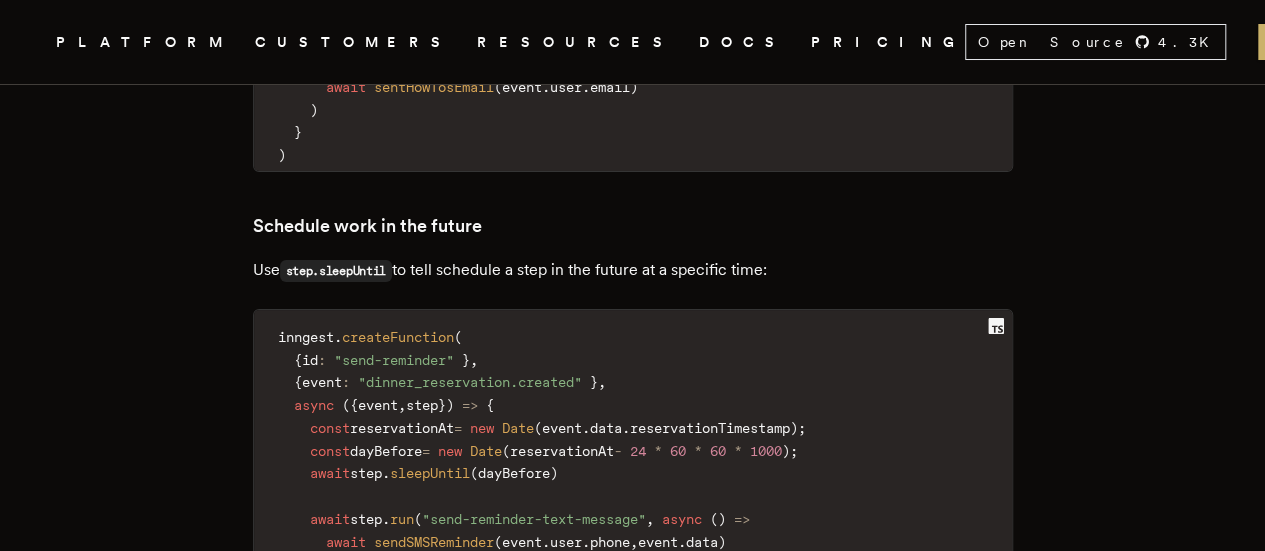 click on "Use  step.sleepUntil  to tell schedule a step in the future at a specific time:" at bounding box center (633, 270) 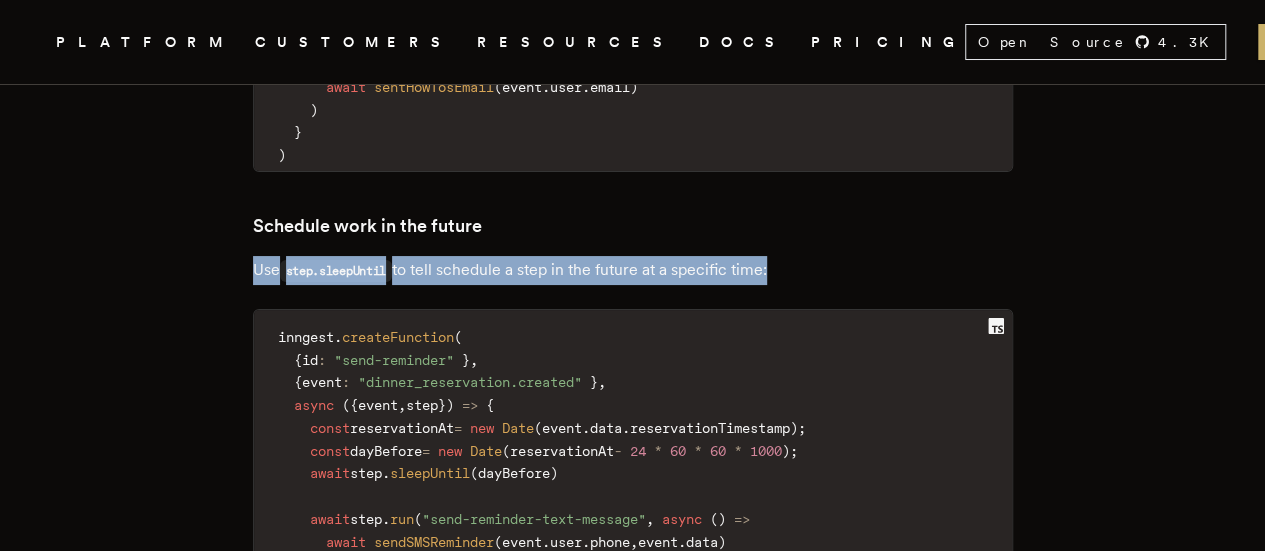 drag, startPoint x: 263, startPoint y: 211, endPoint x: 795, endPoint y: 205, distance: 532.0338 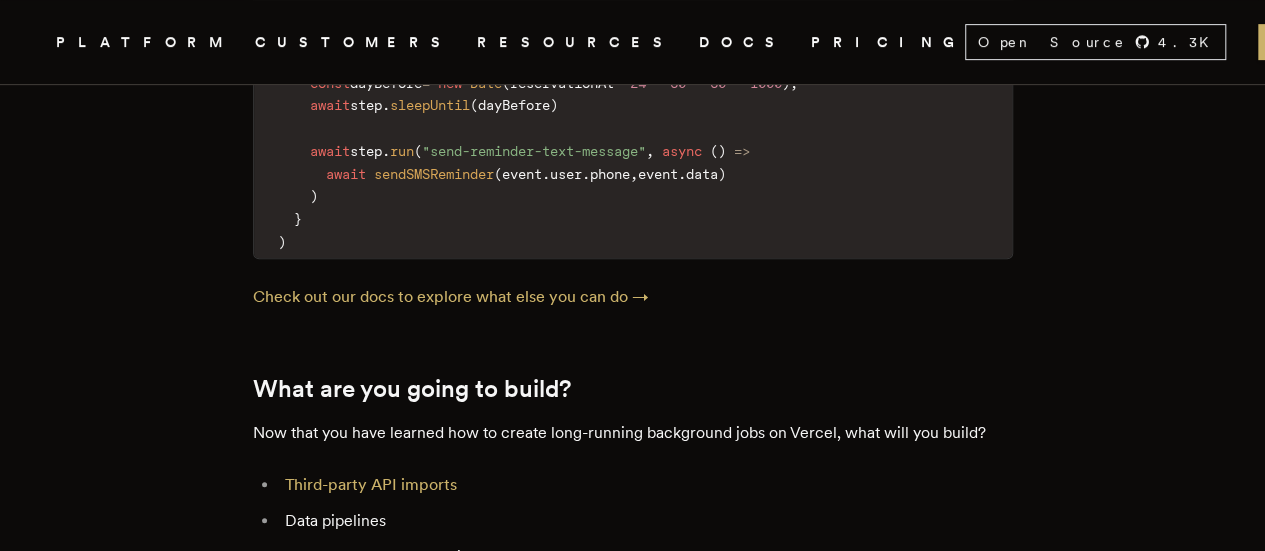 scroll, scrollTop: 8000, scrollLeft: 0, axis: vertical 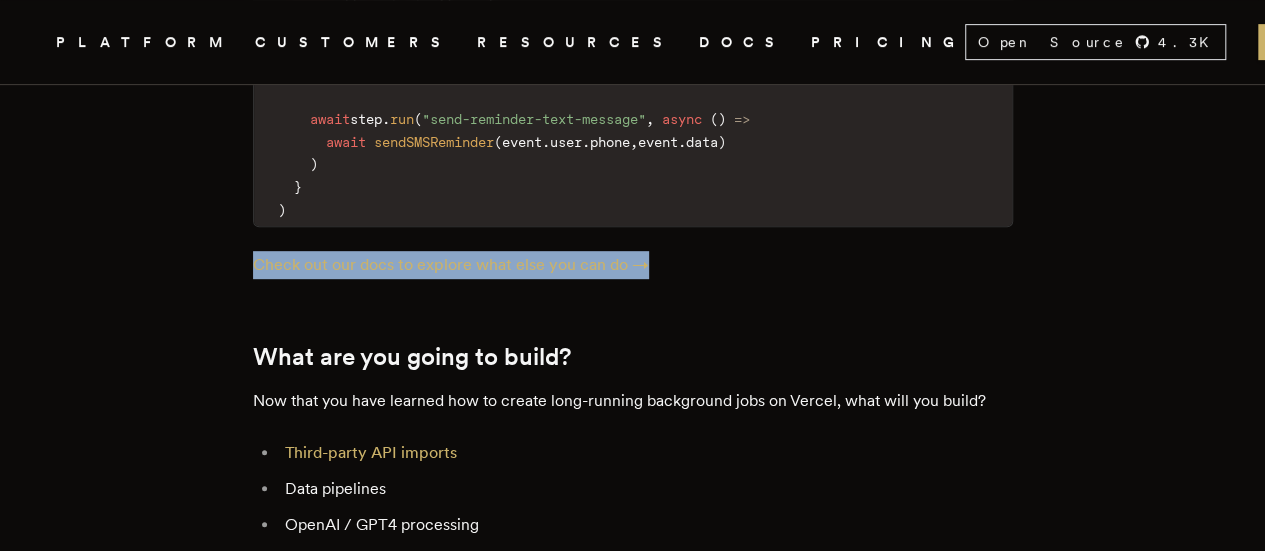 drag, startPoint x: 227, startPoint y: 231, endPoint x: 678, endPoint y: 219, distance: 451.1596 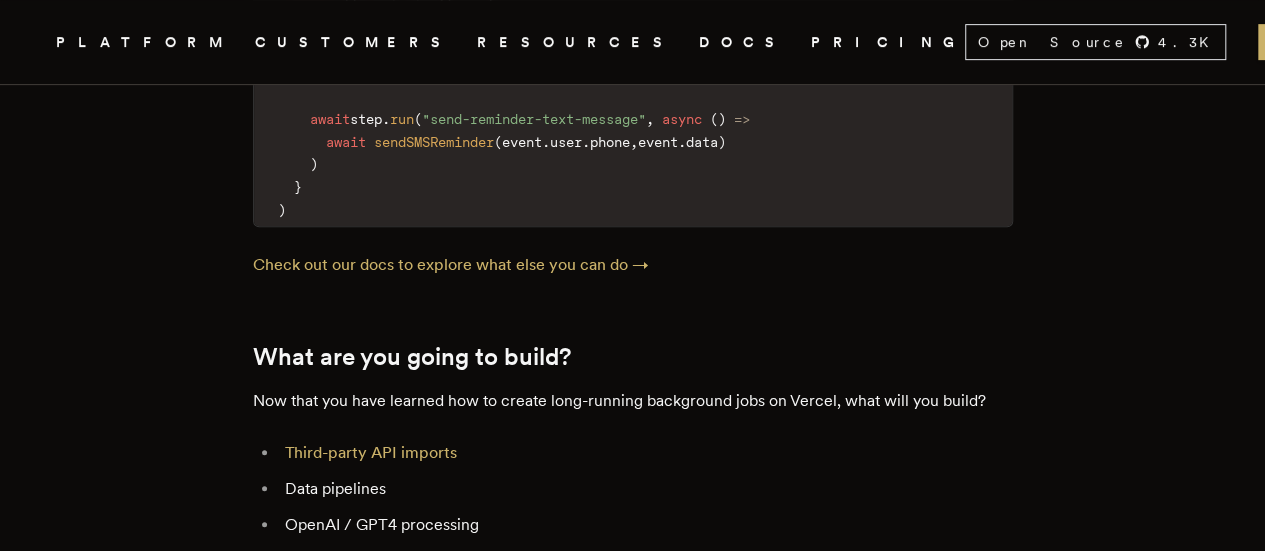 click on "What are you going to build?" at bounding box center [633, 357] 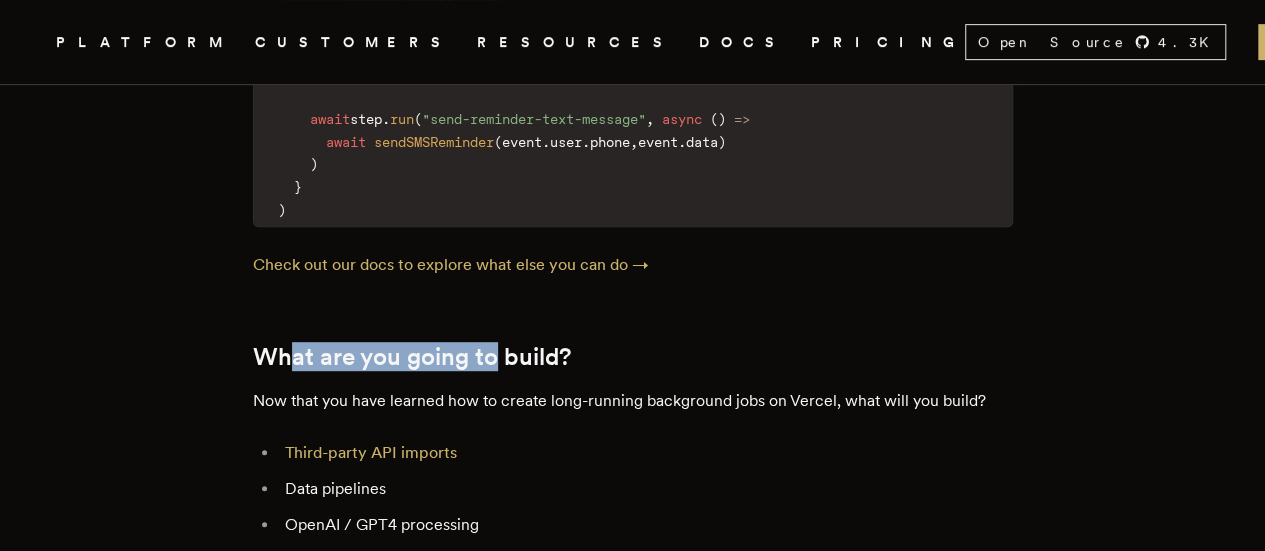 drag, startPoint x: 292, startPoint y: 309, endPoint x: 442, endPoint y: 313, distance: 150.05333 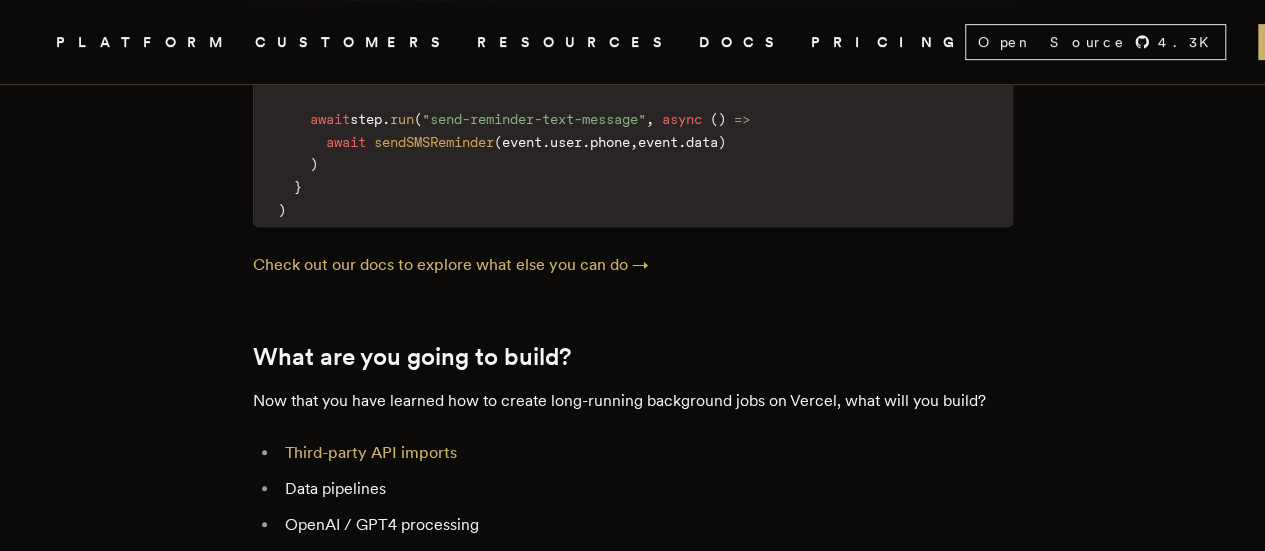 click on "Now that you have learned how to create long-running background jobs on Vercel, what will you build?" at bounding box center [633, 401] 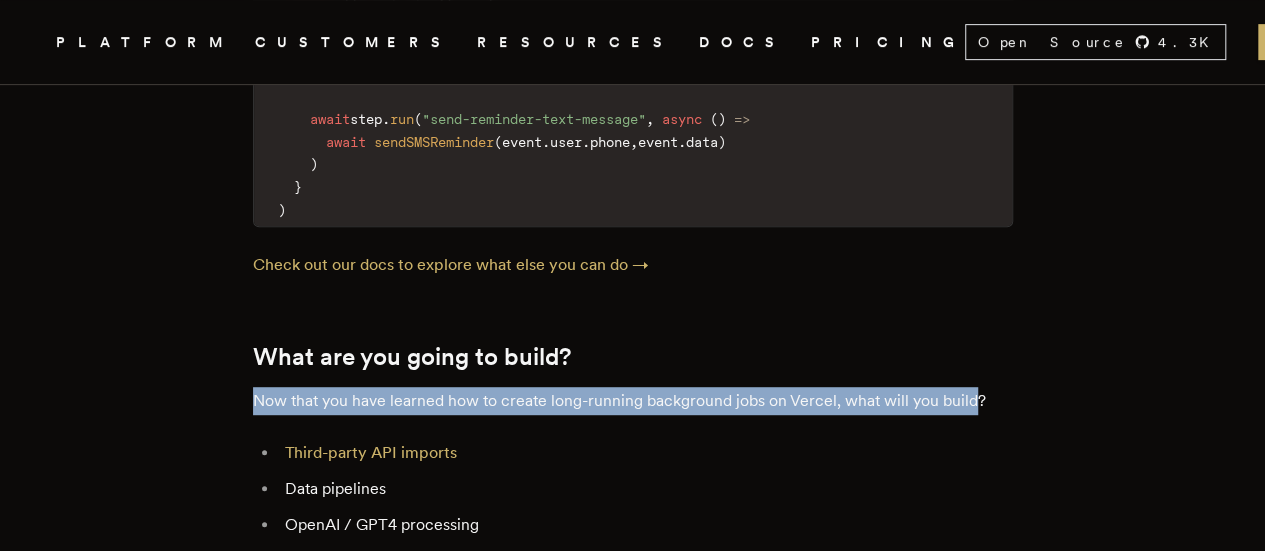 drag, startPoint x: 262, startPoint y: 347, endPoint x: 968, endPoint y: 354, distance: 706.0347 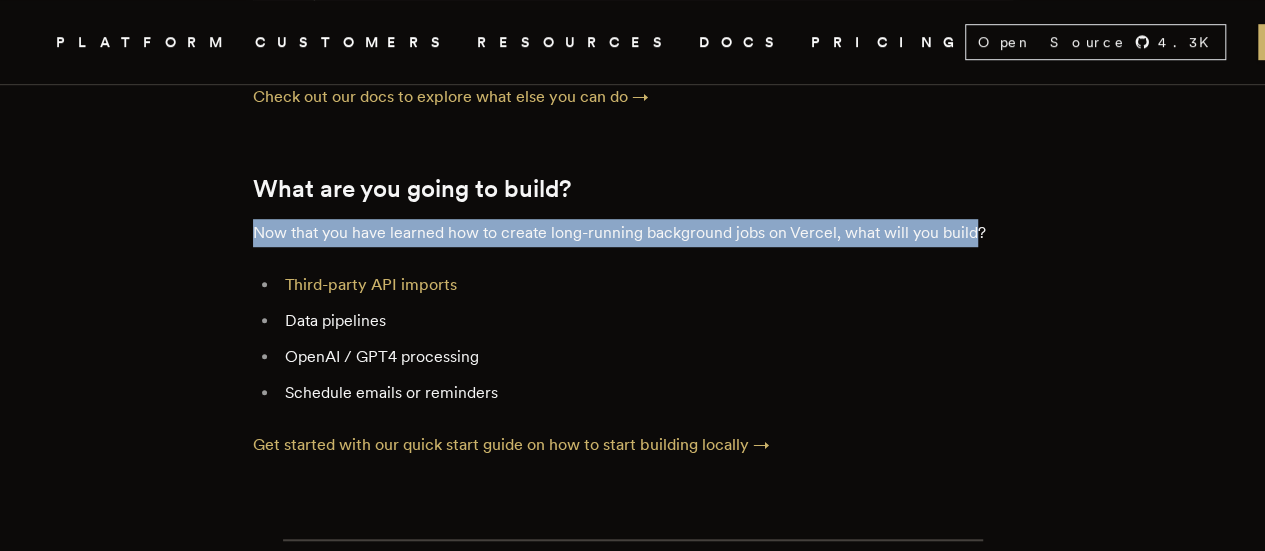 scroll, scrollTop: 8200, scrollLeft: 0, axis: vertical 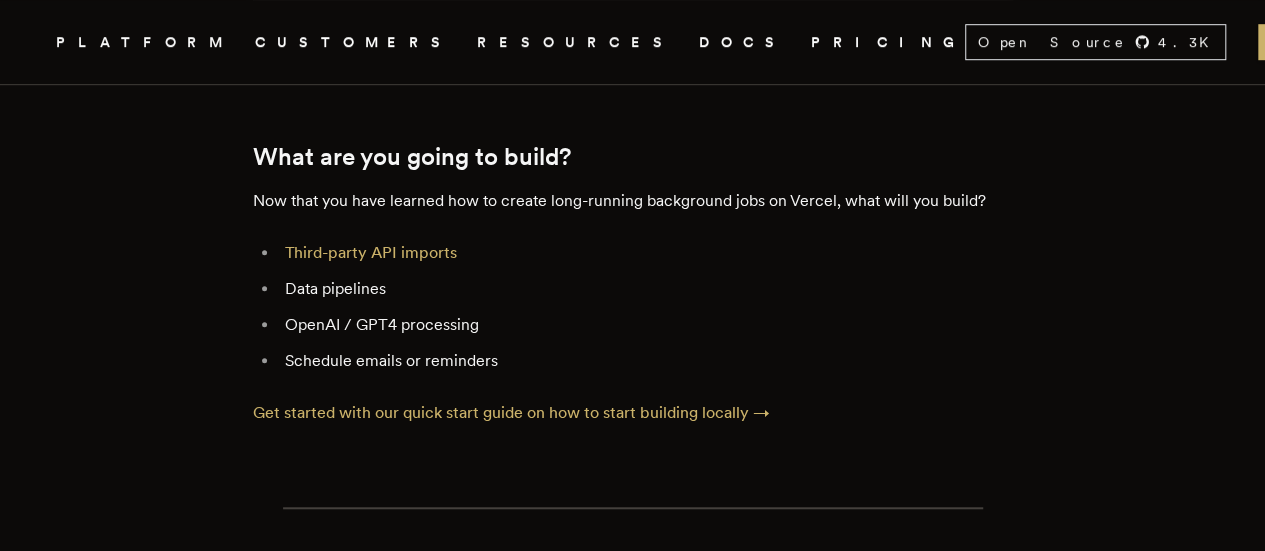 click on "OpenAI / GPT4 processing" at bounding box center [646, 325] 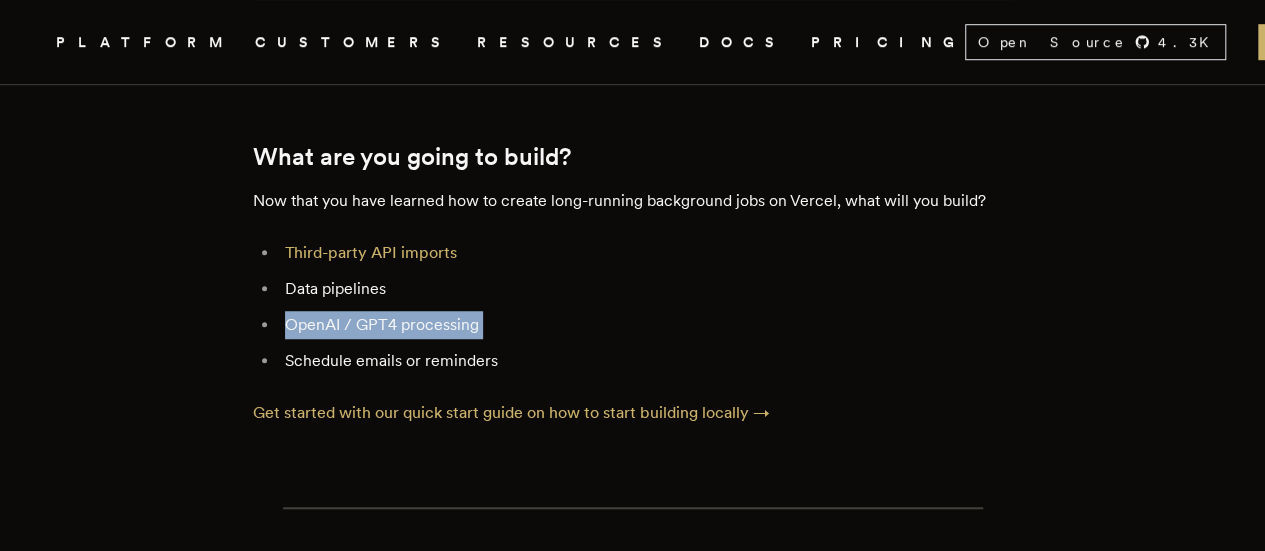 drag, startPoint x: 303, startPoint y: 281, endPoint x: 474, endPoint y: 289, distance: 171.18703 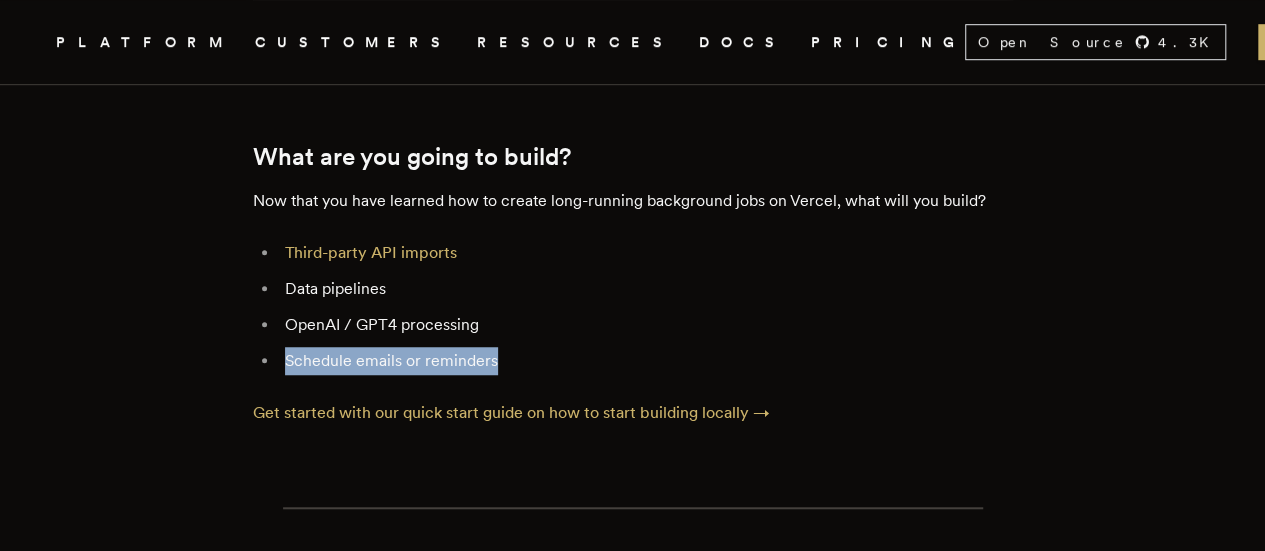 drag, startPoint x: 320, startPoint y: 319, endPoint x: 486, endPoint y: 311, distance: 166.19266 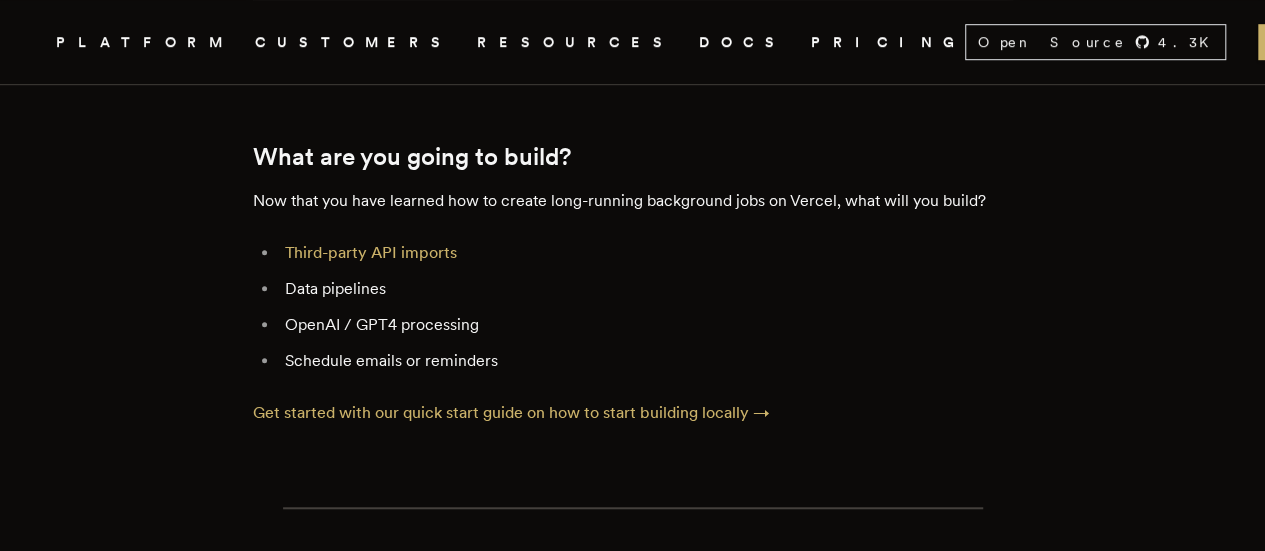 click on "Data pipelines" at bounding box center (646, 289) 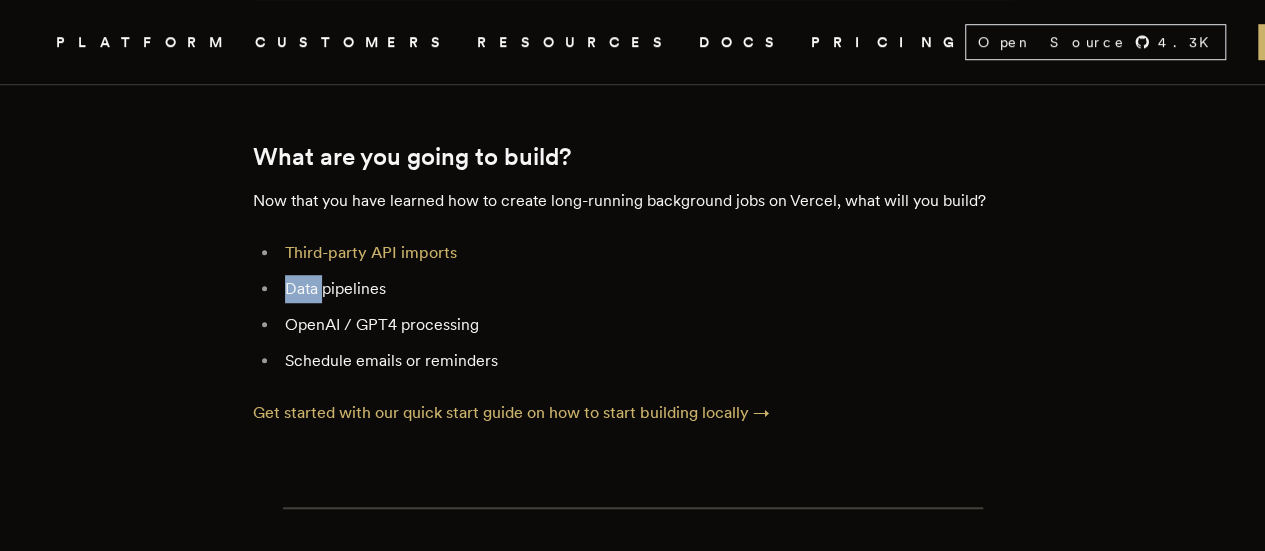 click on "Data pipelines" at bounding box center [646, 289] 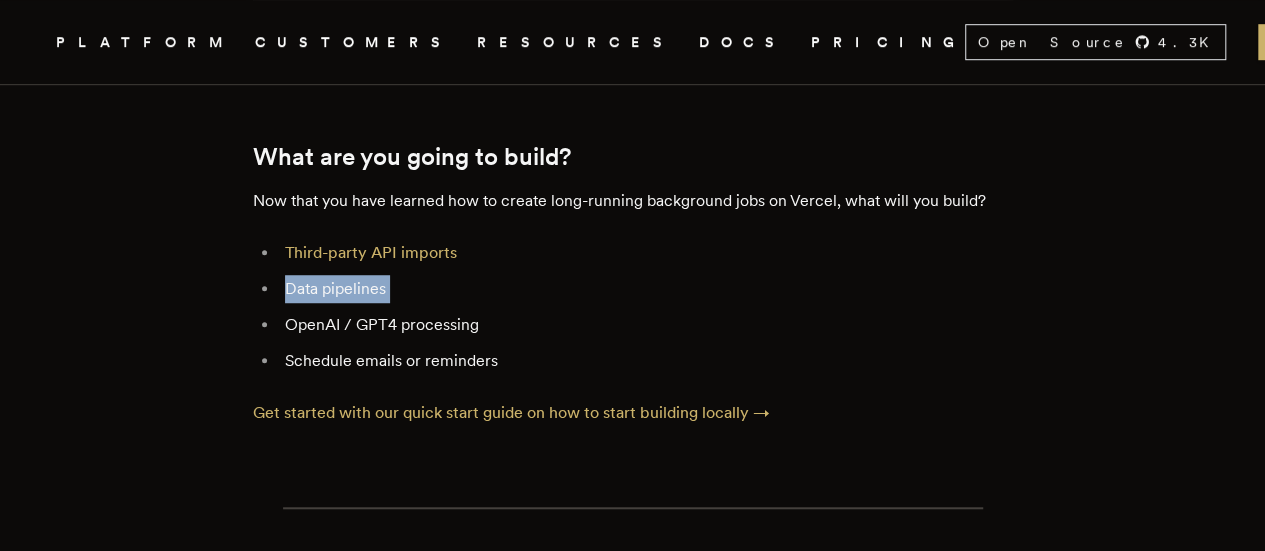 drag, startPoint x: 306, startPoint y: 239, endPoint x: 348, endPoint y: 239, distance: 42 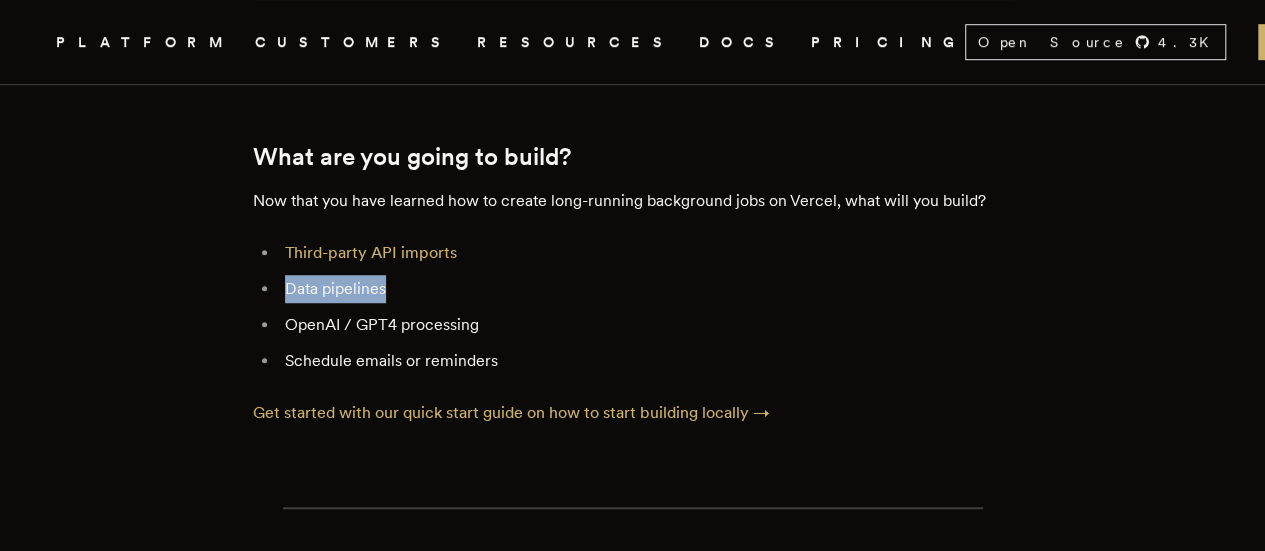 drag, startPoint x: 348, startPoint y: 239, endPoint x: 300, endPoint y: 237, distance: 48.04165 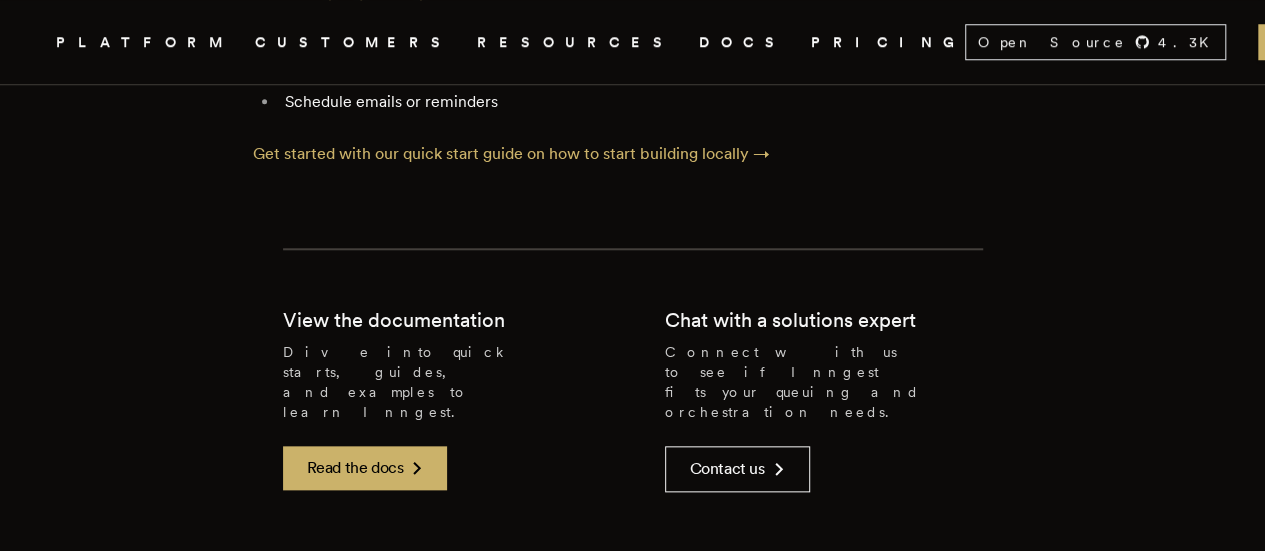 scroll, scrollTop: 8500, scrollLeft: 0, axis: vertical 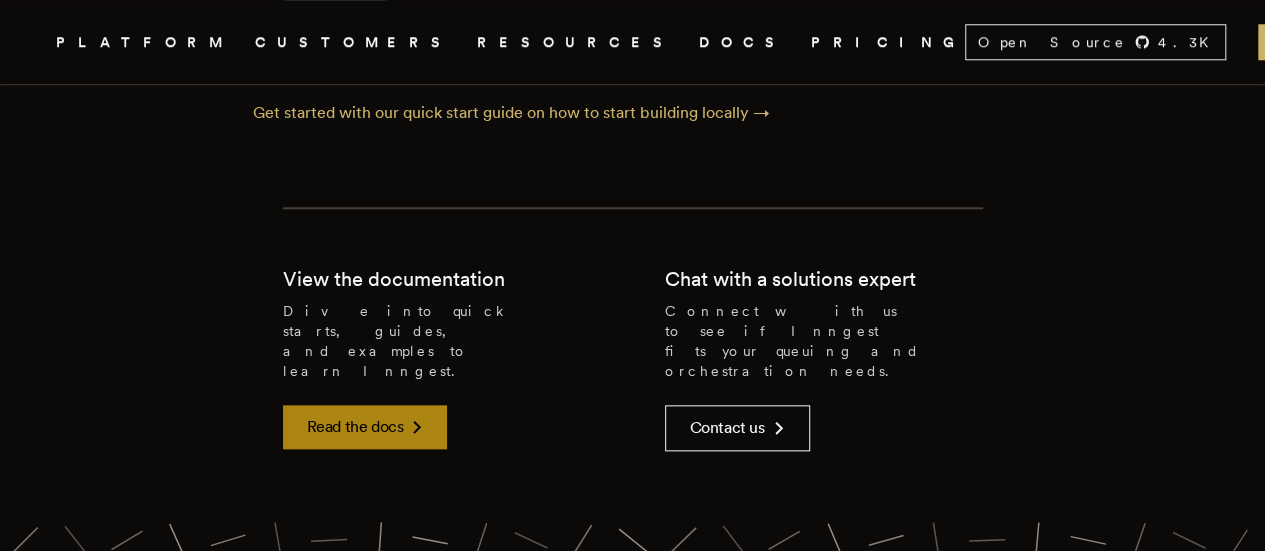click on "Read the docs" at bounding box center (365, 427) 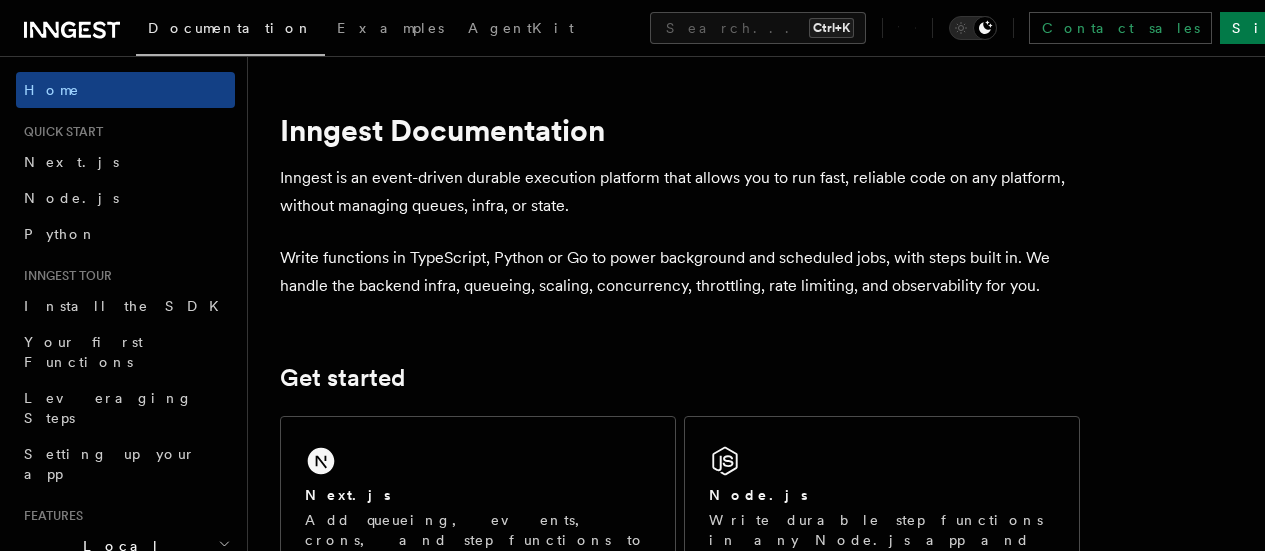 scroll, scrollTop: 0, scrollLeft: 0, axis: both 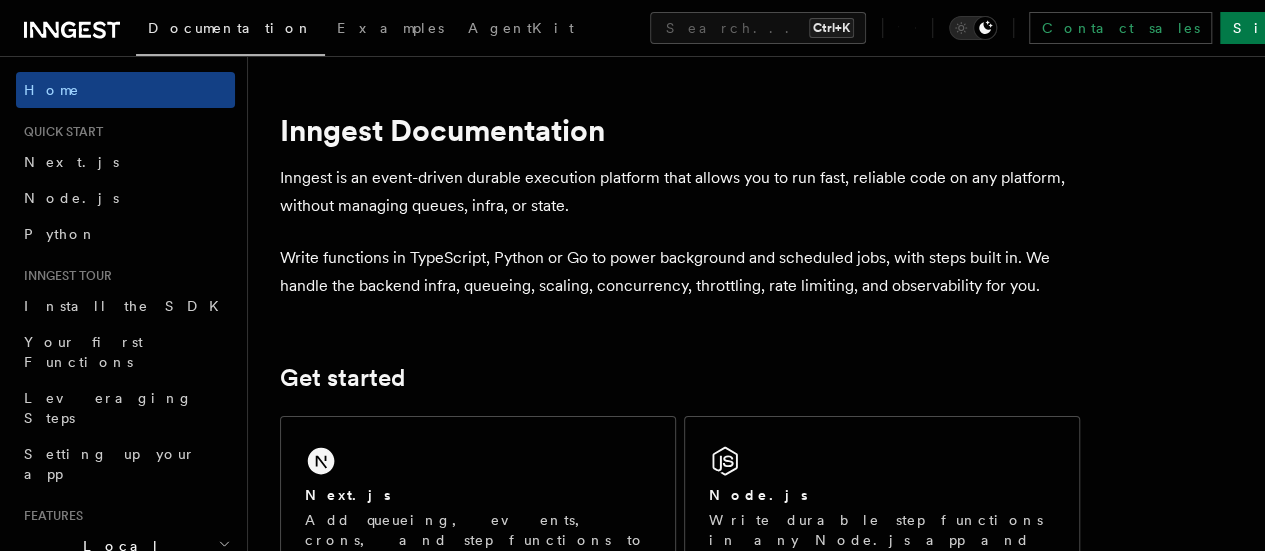 click on "Inngest is an event-driven durable execution platform that allows you to run fast, reliable code on any platform, without managing queues, infra, or state." at bounding box center (680, 192) 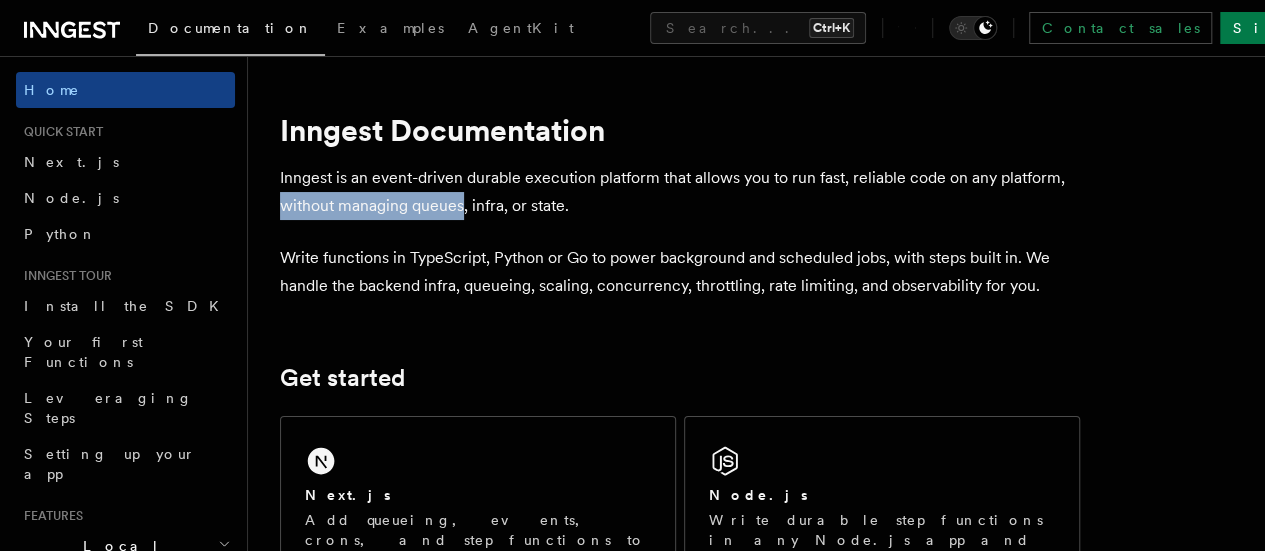 drag, startPoint x: 385, startPoint y: 204, endPoint x: 491, endPoint y: 205, distance: 106.004715 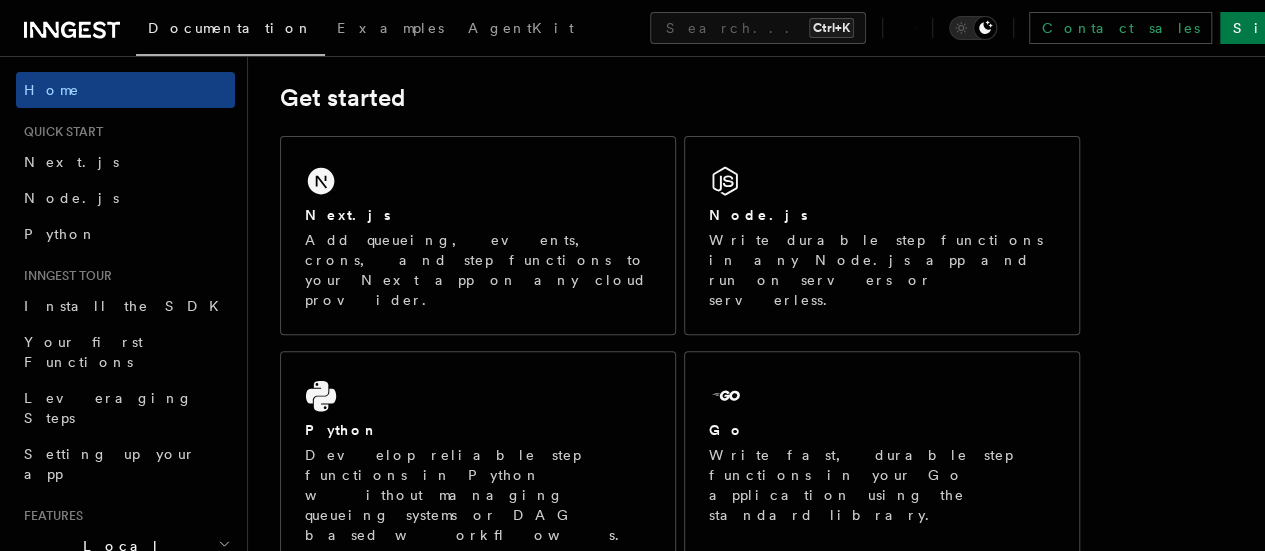 scroll, scrollTop: 300, scrollLeft: 0, axis: vertical 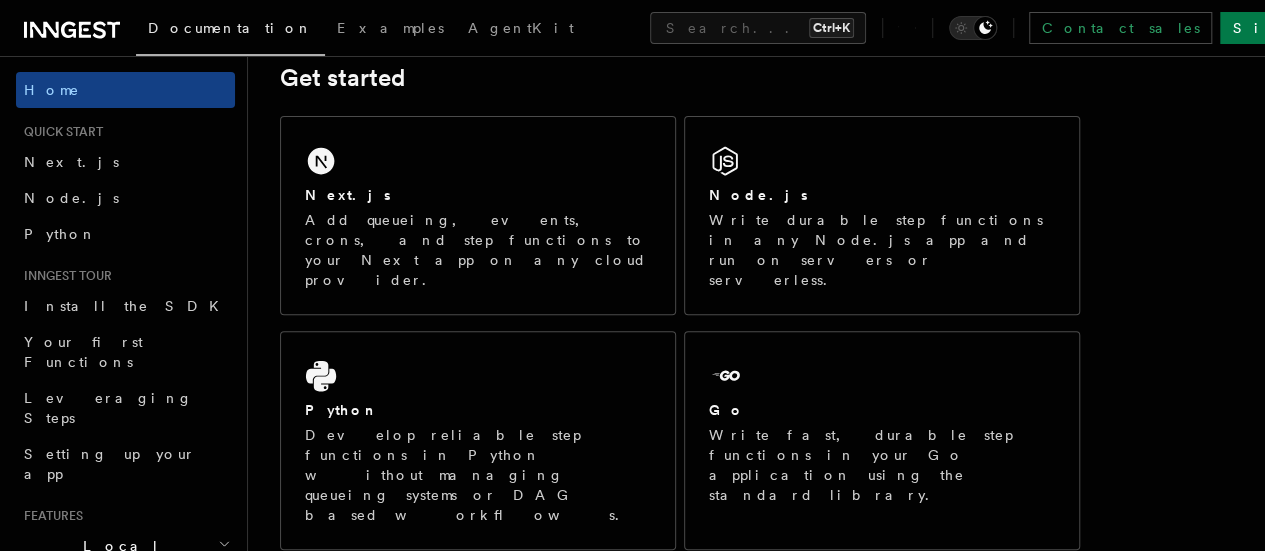 click on "Inngest Documentation
Inngest is an event-driven durable execution platform that allows you to run fast, reliable code on any platform, without managing queues, infra, or state.
Write functions in TypeScript, Python or Go to power background and scheduled jobs, with steps built in.  We handle the backend infra, queueing, scaling, concurrency, throttling, rate limiting, and observability for you.
Get started
Next.js Add queueing, events, crons, and step functions to your Next app on any cloud provider. Node.js Write durable step functions in any Node.js app and run on servers or serverless. Python Develop reliable step functions in Python without managing queueing systems or DAG based workflows. Go Write fast, durable step functions in your Go application using the standard library.
Write reliable workflows Learn how Inngest's Durable Execution Engine ensures that your workflow already run until completion with steps. Learn how Inngest works
Build with Inngest
User-defined Workflows
Explore" at bounding box center [756, 1280] 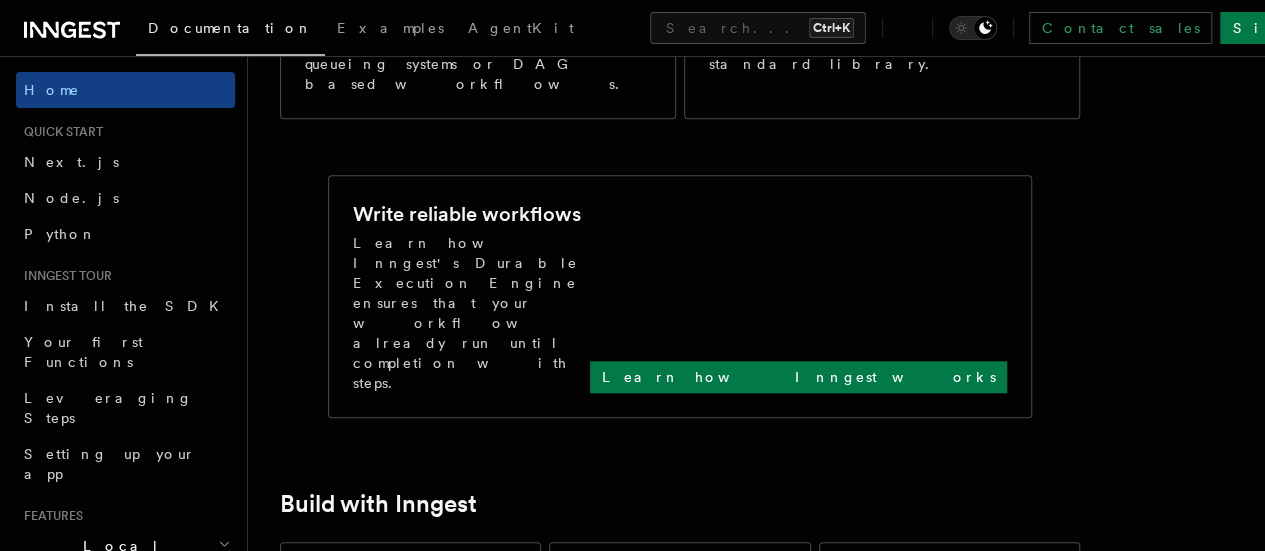 scroll, scrollTop: 700, scrollLeft: 0, axis: vertical 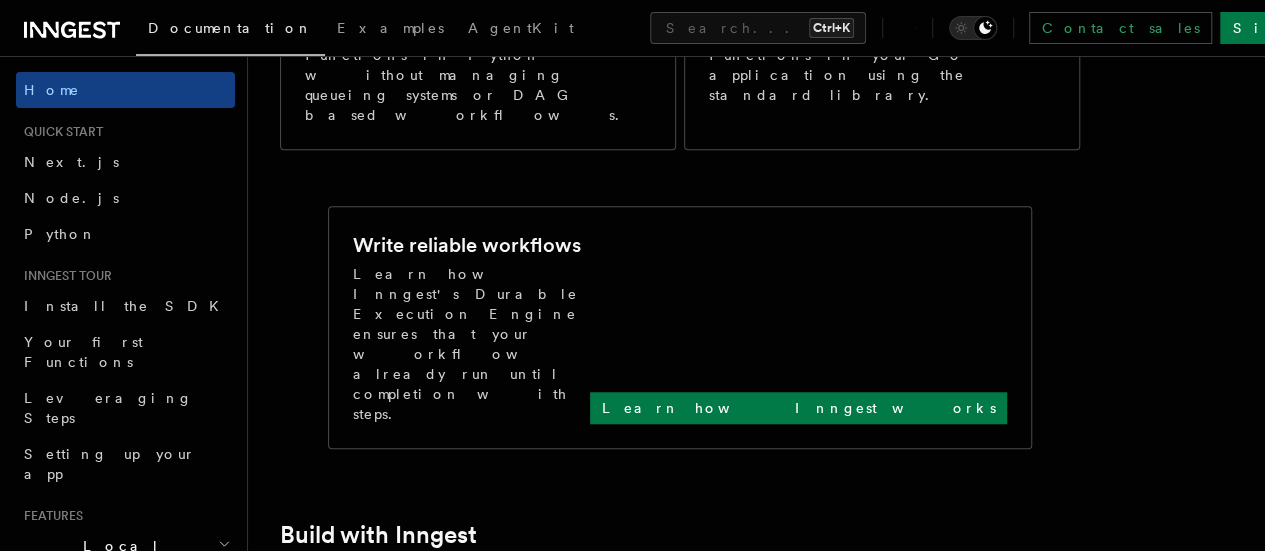 click on "Write reliable workflows" at bounding box center (467, 245) 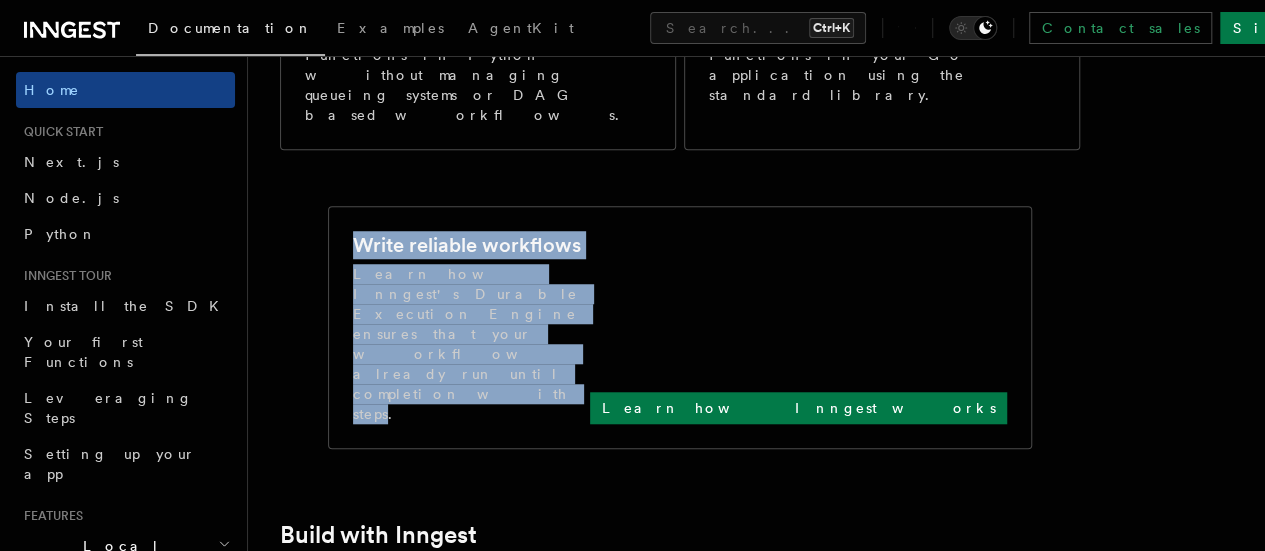 drag, startPoint x: 364, startPoint y: 185, endPoint x: 681, endPoint y: 247, distance: 323.0062 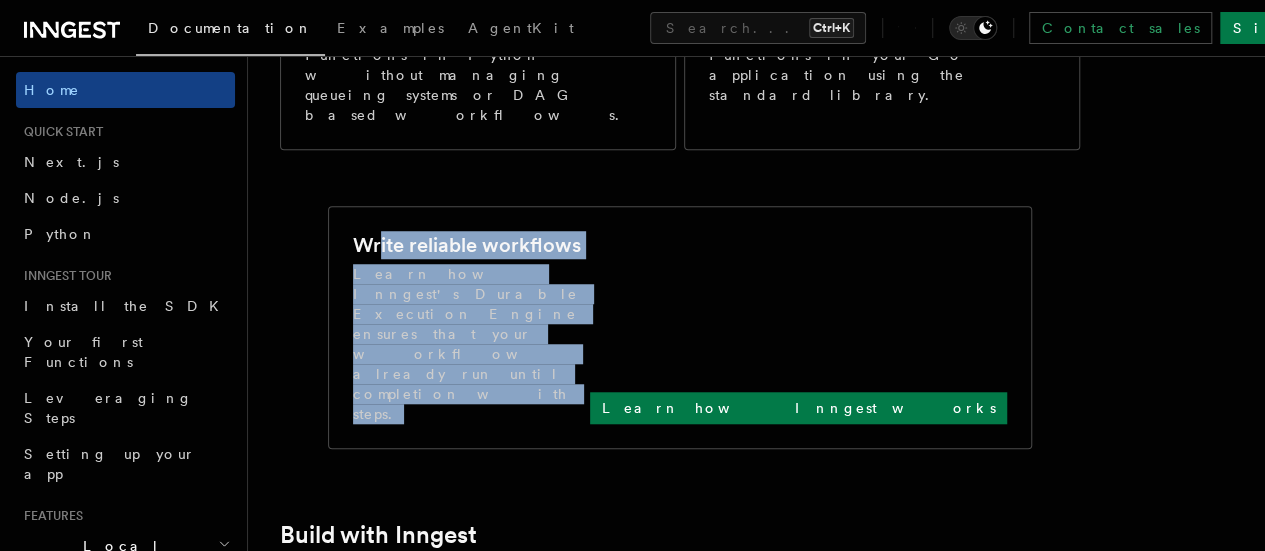 drag, startPoint x: 712, startPoint y: 243, endPoint x: 377, endPoint y: 190, distance: 339.16663 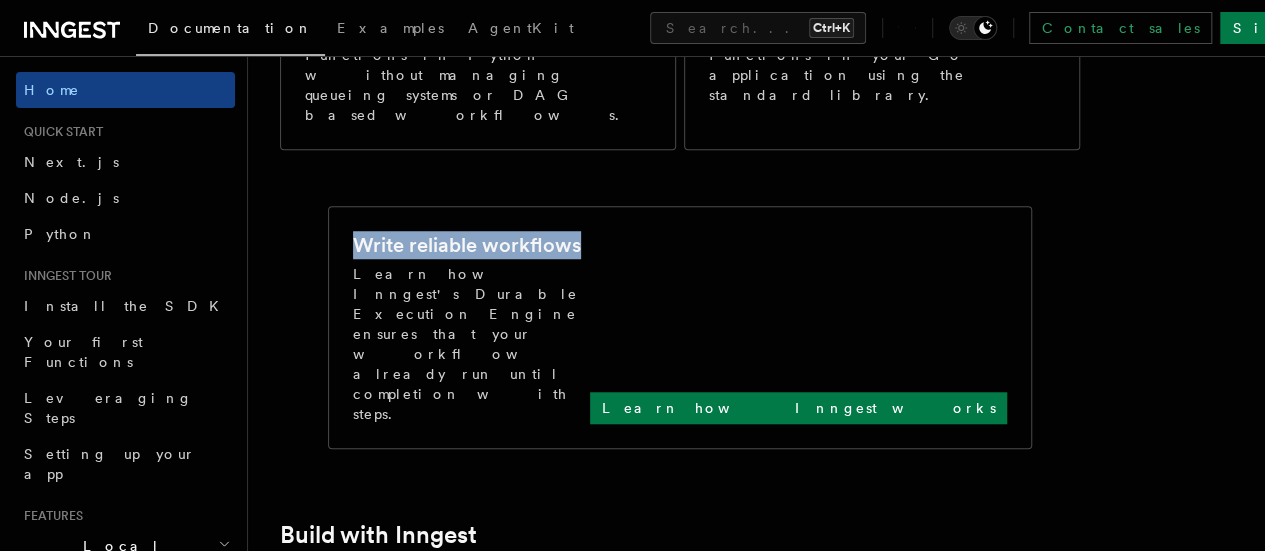 drag, startPoint x: 377, startPoint y: 190, endPoint x: 416, endPoint y: 228, distance: 54.451813 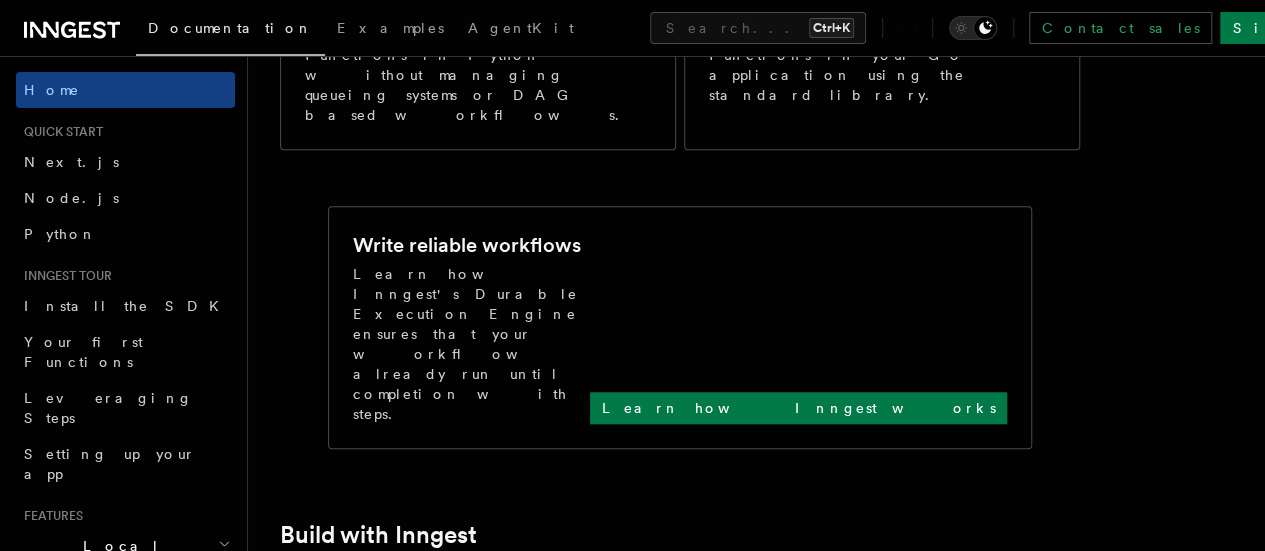 click on "Write reliable workflows Learn how Inngest's Durable Execution Engine ensures that your workflow already run until completion with steps. Learn how Inngest works" at bounding box center (680, 327) 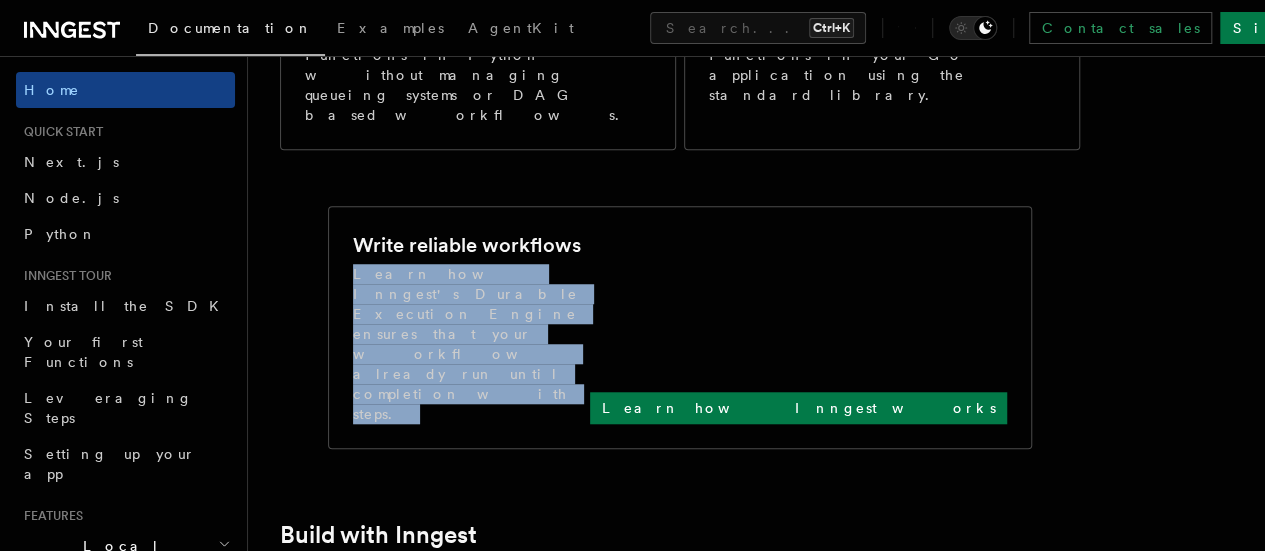 drag, startPoint x: 353, startPoint y: 216, endPoint x: 717, endPoint y: 246, distance: 365.23416 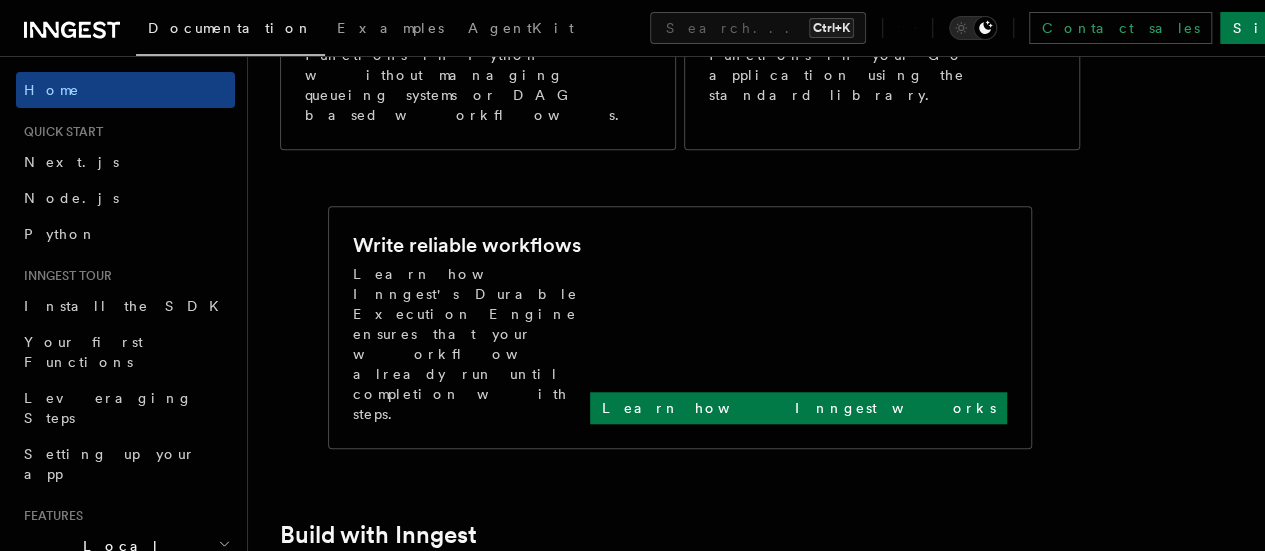 click on "Write reliable workflows" at bounding box center [467, 245] 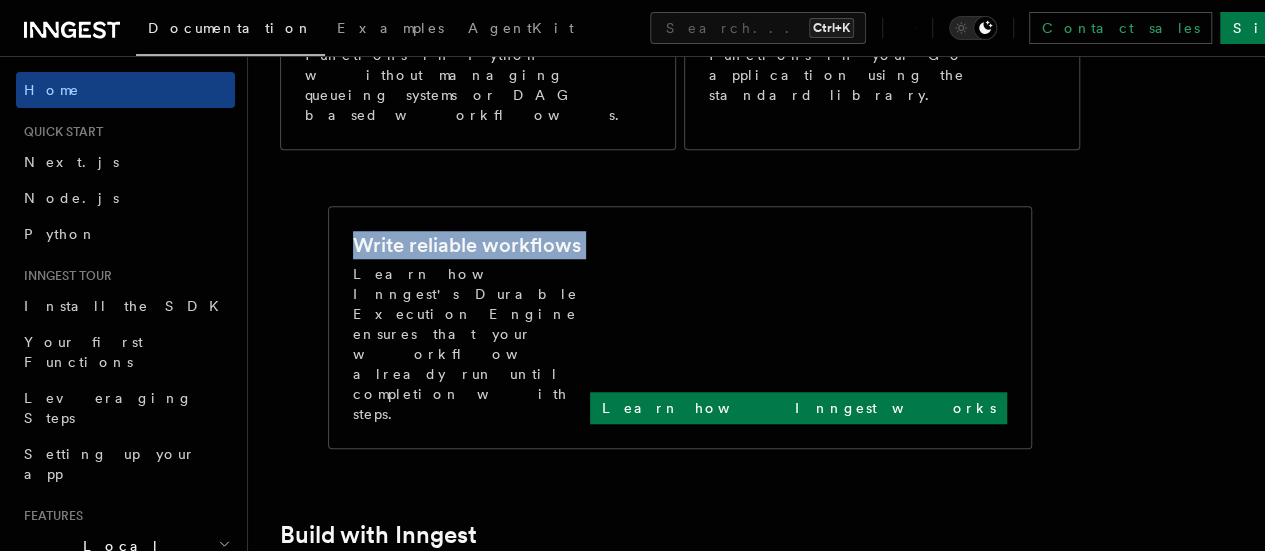 drag, startPoint x: 365, startPoint y: 199, endPoint x: 582, endPoint y: 188, distance: 217.27863 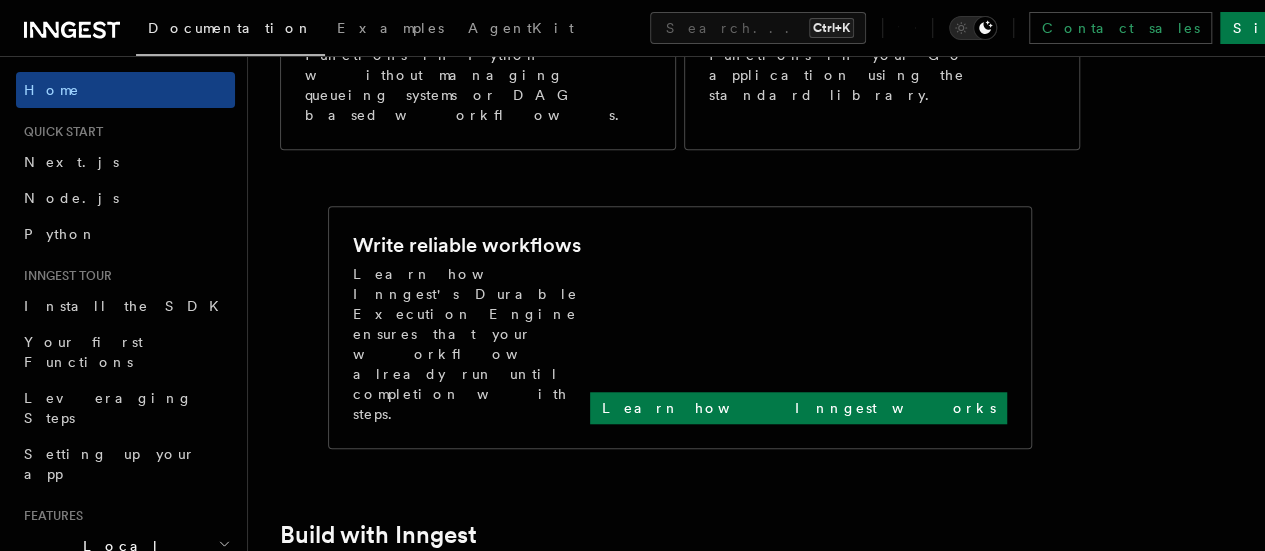 click on "Learn how Inngest's Durable Execution Engine ensures that your workflow already run until completion with steps." at bounding box center (471, 344) 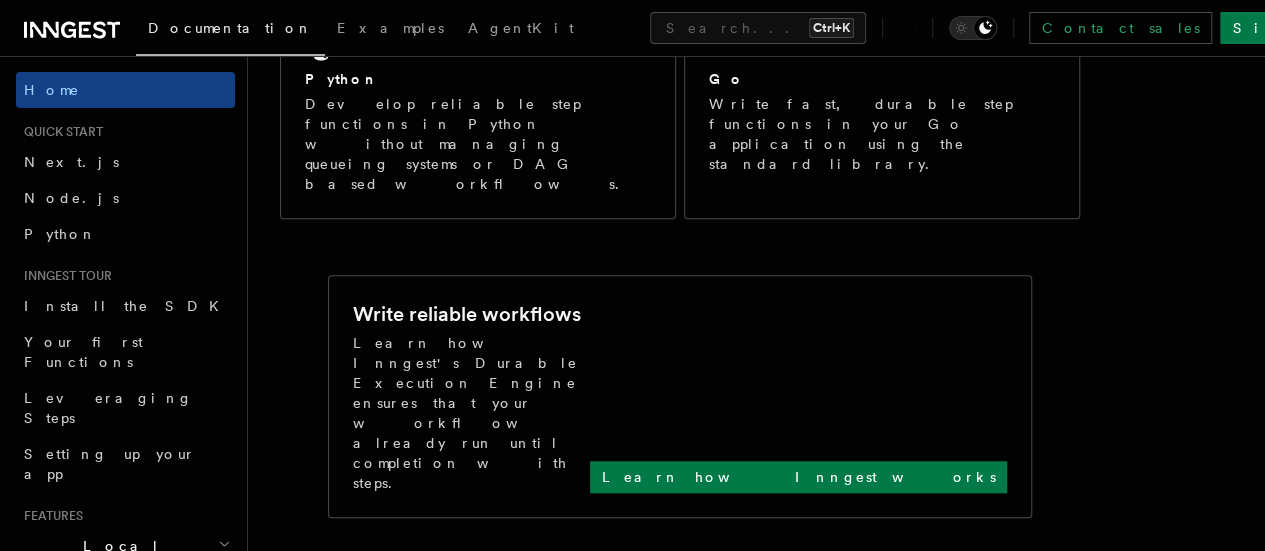 scroll, scrollTop: 600, scrollLeft: 0, axis: vertical 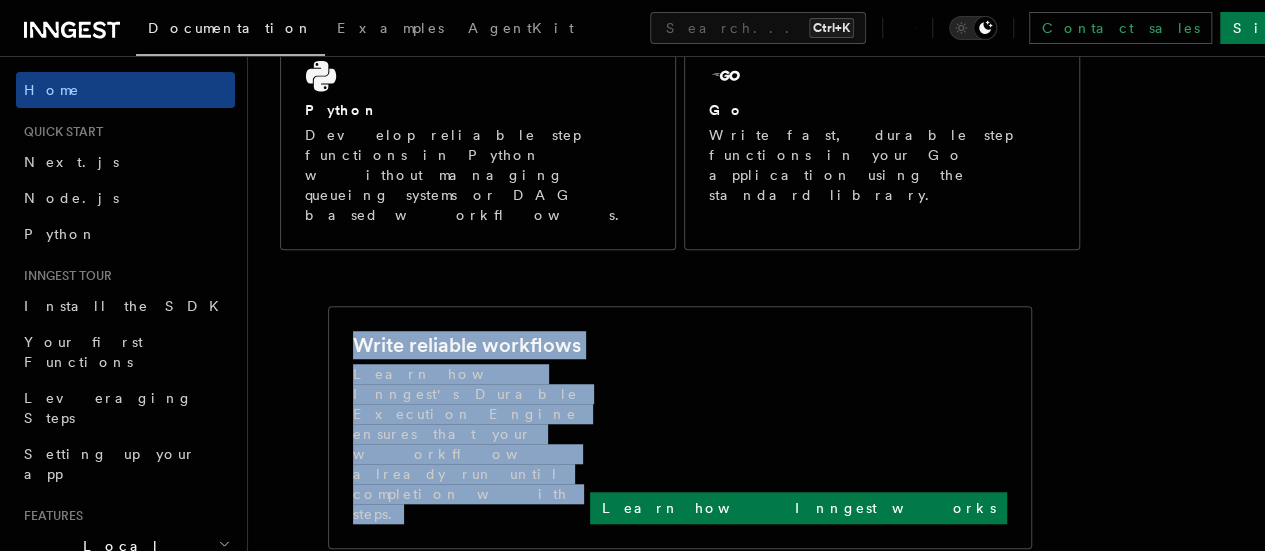 drag, startPoint x: 714, startPoint y: 336, endPoint x: 344, endPoint y: 281, distance: 374.0655 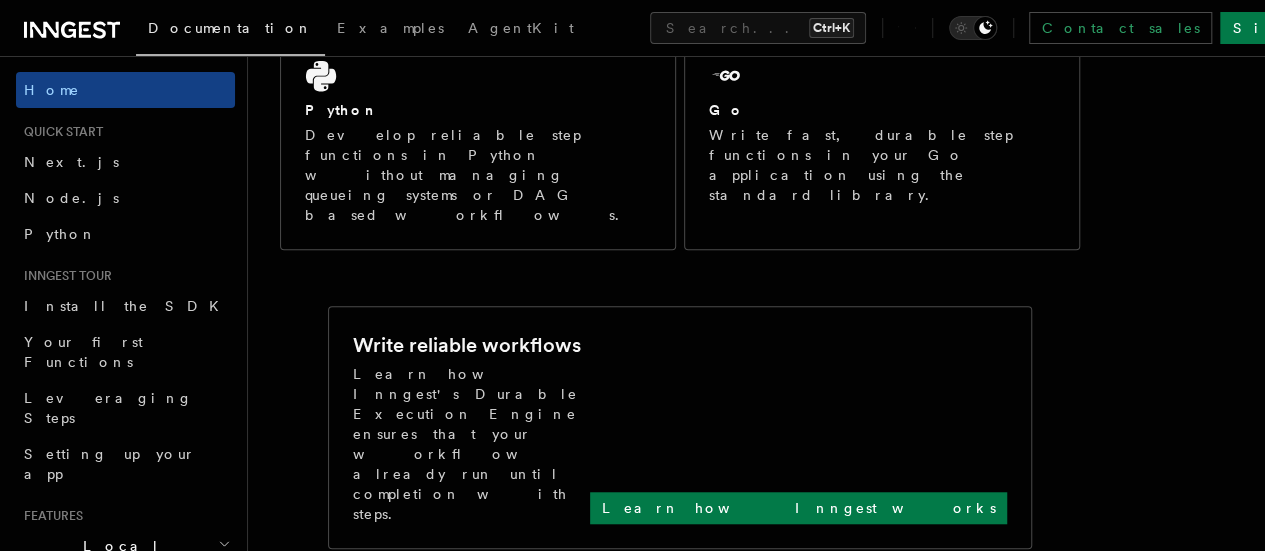 click on "Write reliable workflows" at bounding box center (467, 345) 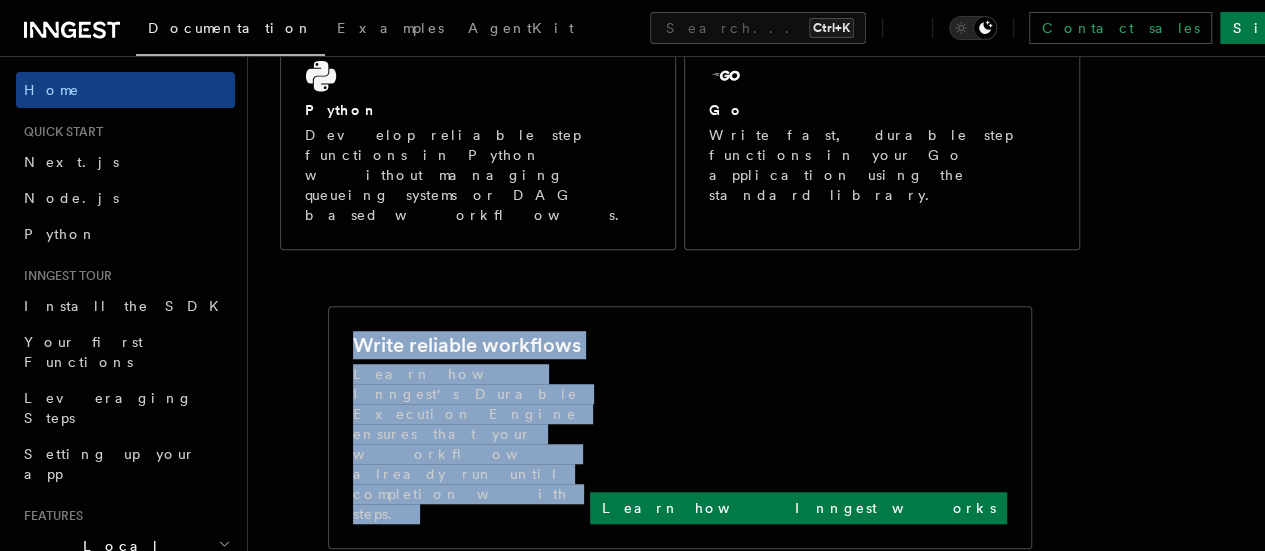 drag, startPoint x: 355, startPoint y: 285, endPoint x: 694, endPoint y: 341, distance: 343.59424 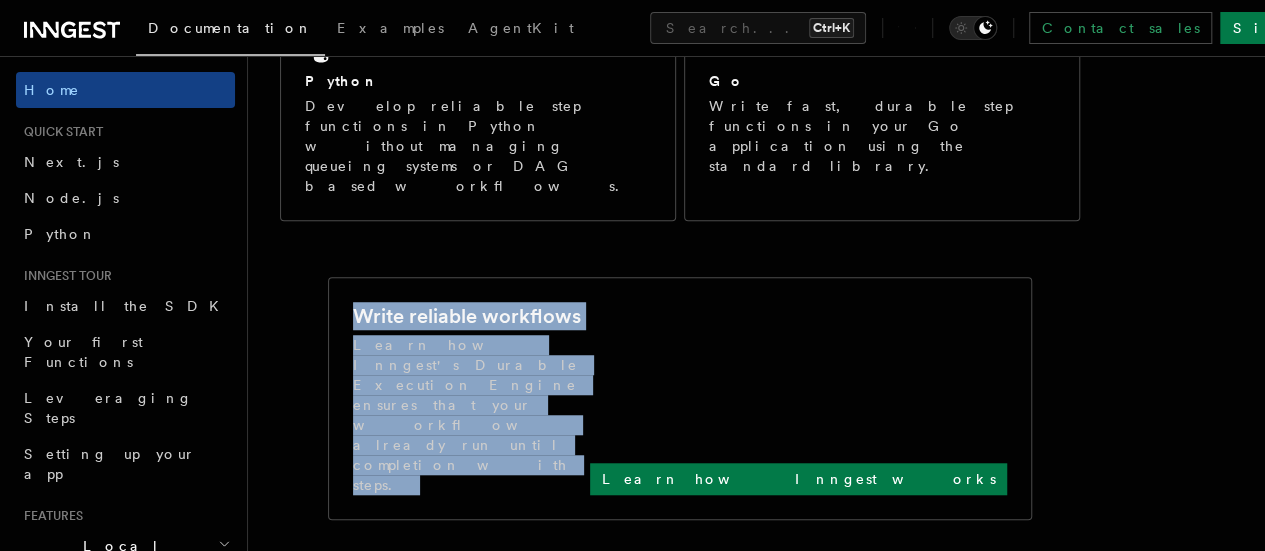scroll, scrollTop: 600, scrollLeft: 0, axis: vertical 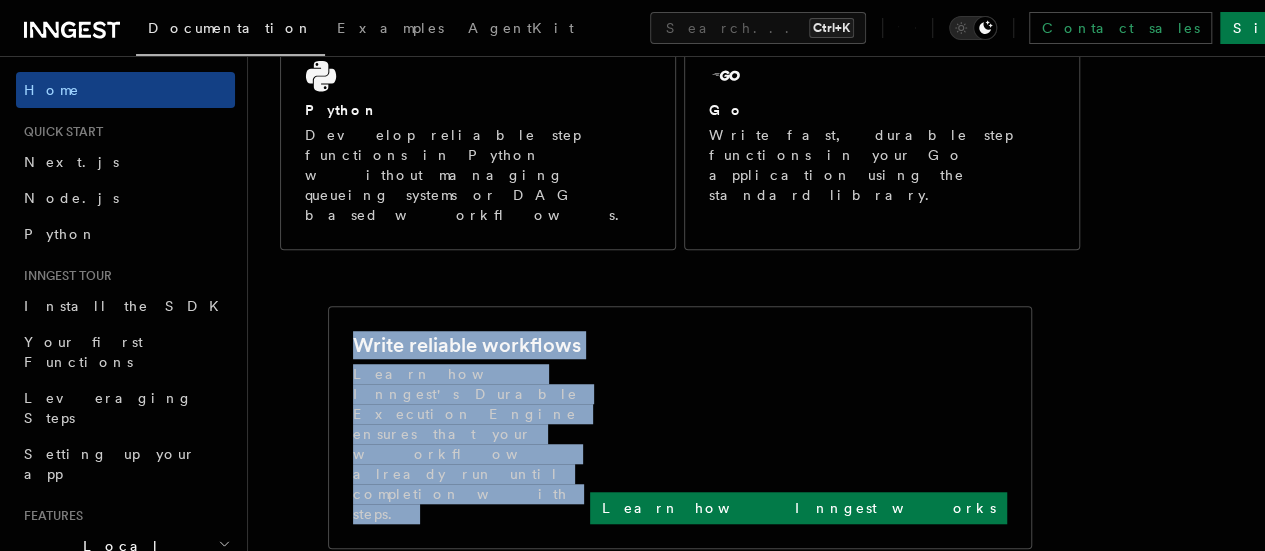 click on "Learn how Inngest's Durable Execution Engine ensures that your workflow already run until completion with steps." at bounding box center (471, 444) 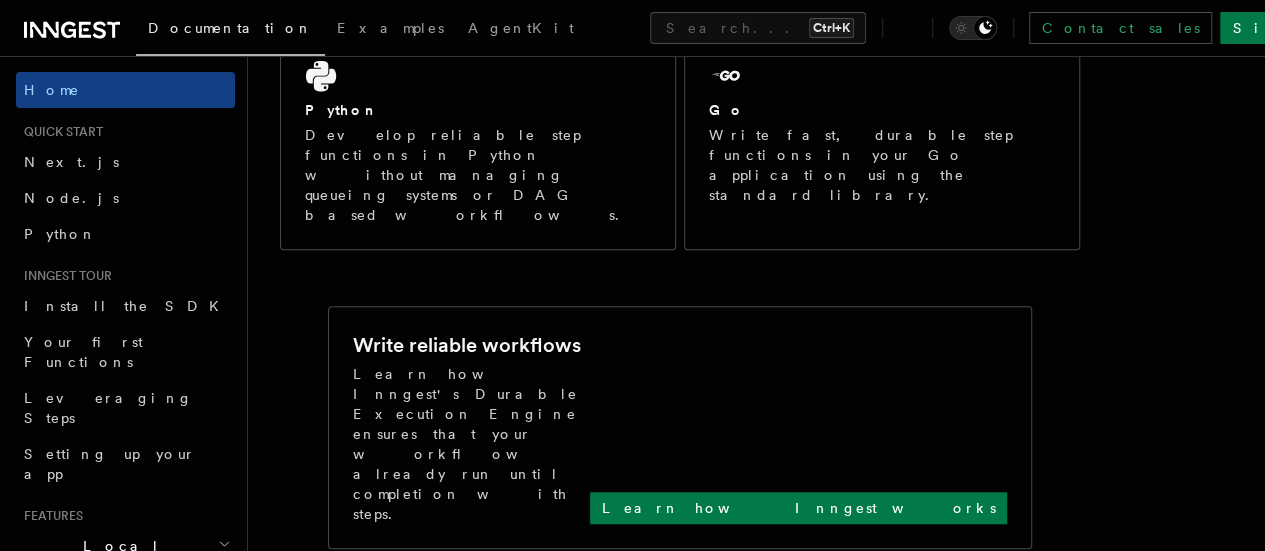 click on "Write reliable workflows" at bounding box center (467, 345) 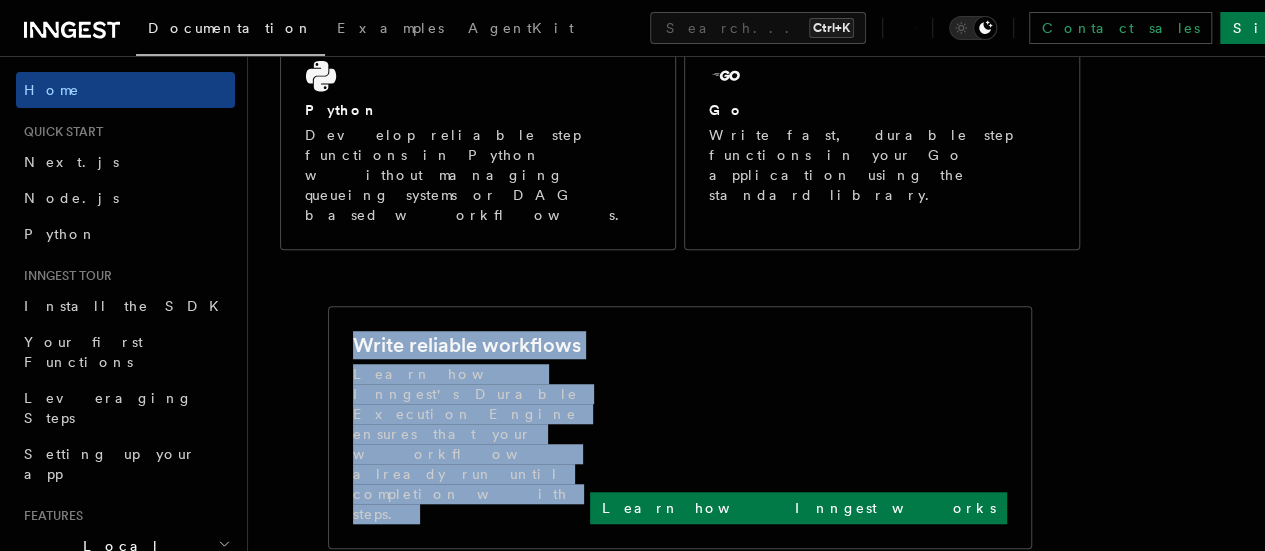 drag, startPoint x: 388, startPoint y: 295, endPoint x: 695, endPoint y: 349, distance: 311.713 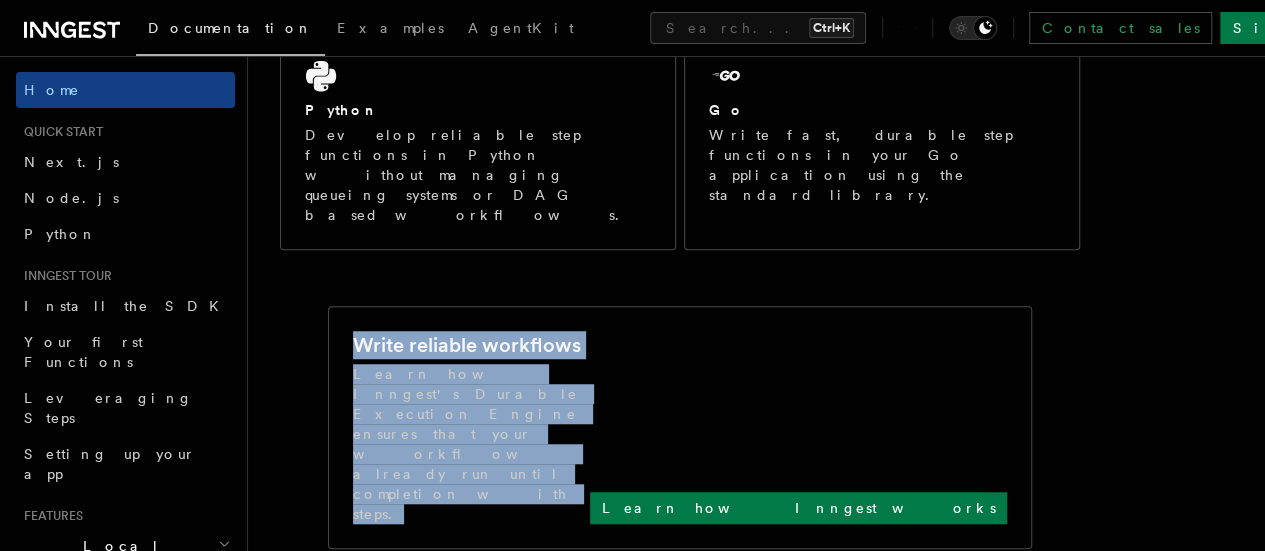 drag, startPoint x: 698, startPoint y: 337, endPoint x: 358, endPoint y: 297, distance: 342.34485 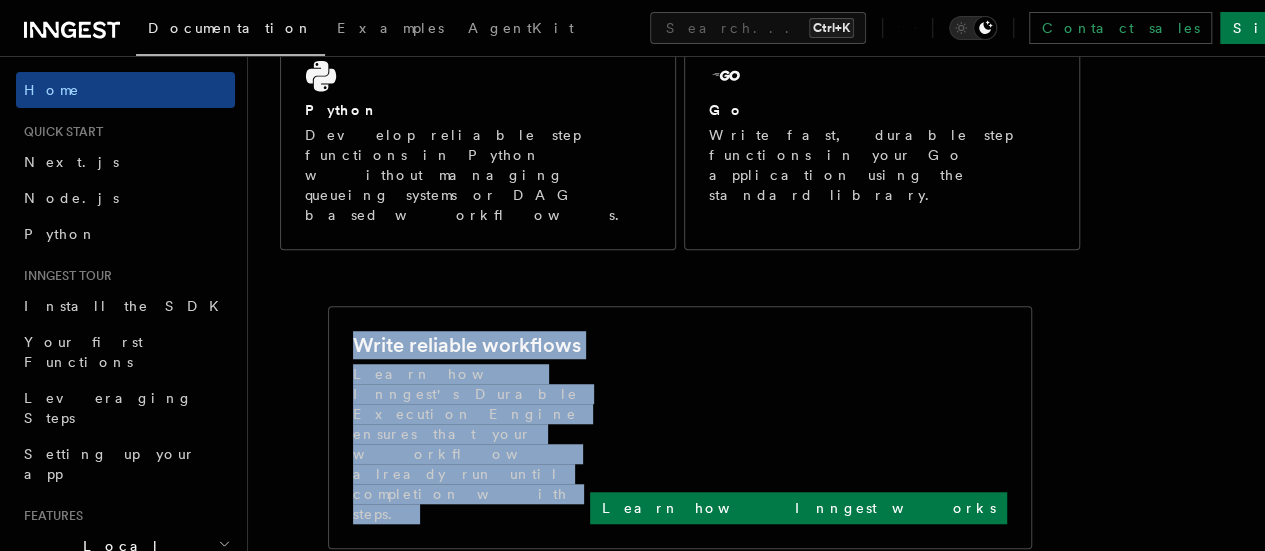 drag, startPoint x: 386, startPoint y: 295, endPoint x: 702, endPoint y: 349, distance: 320.58072 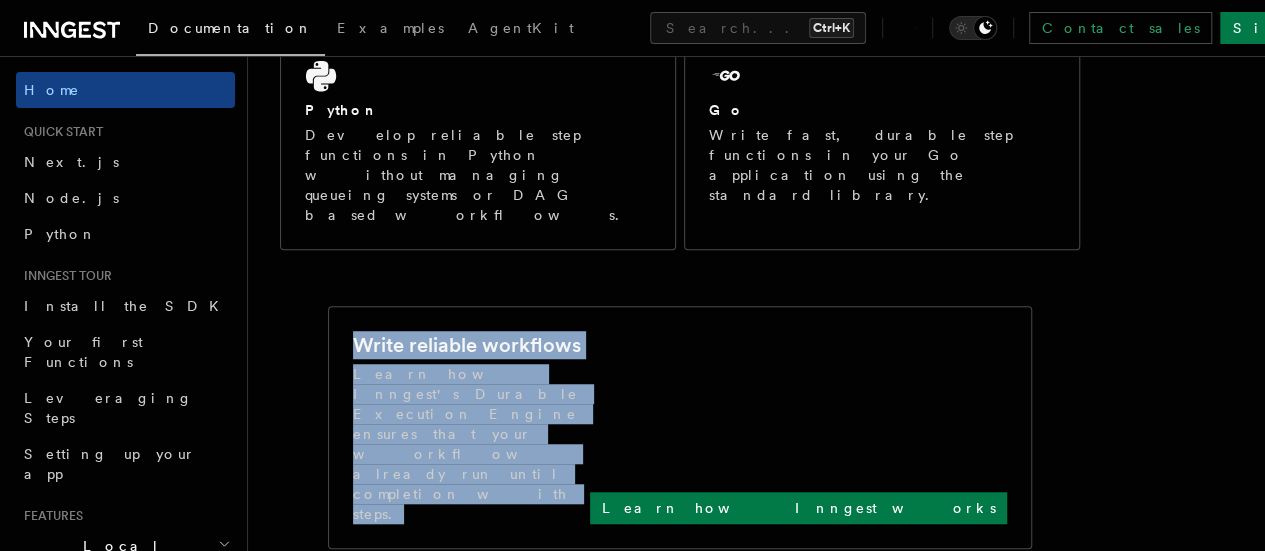 drag, startPoint x: 674, startPoint y: 342, endPoint x: 327, endPoint y: 283, distance: 351.9801 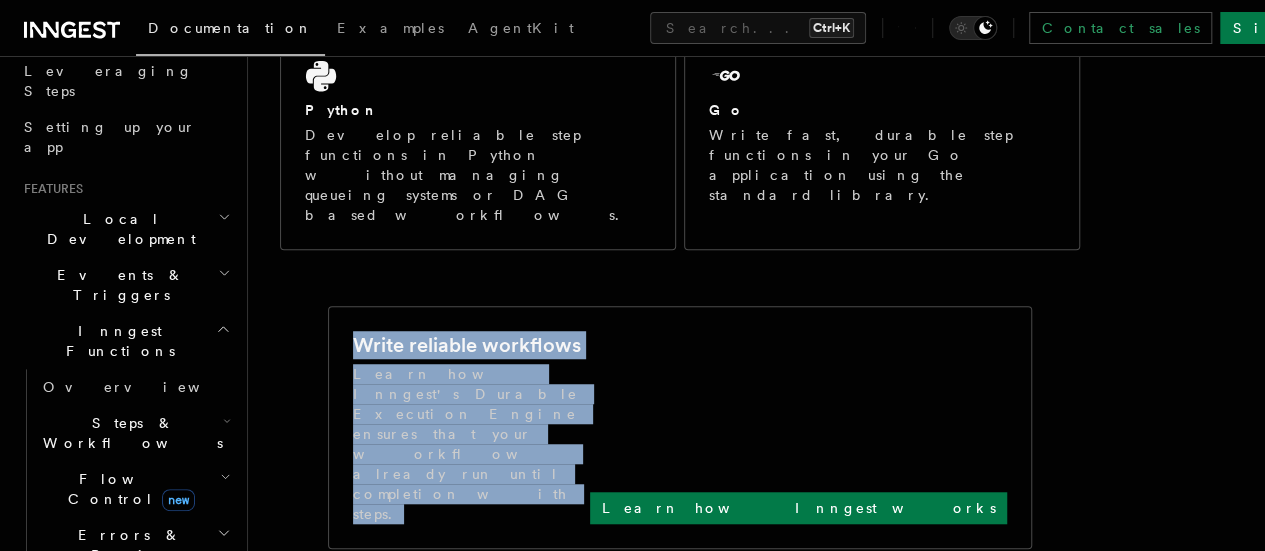 scroll, scrollTop: 400, scrollLeft: 0, axis: vertical 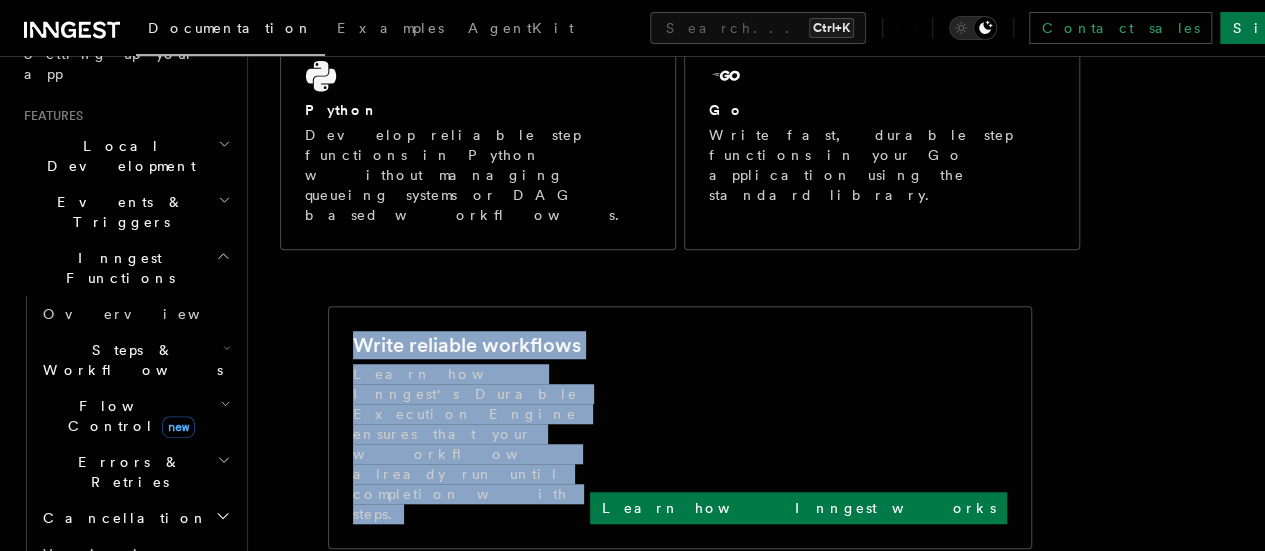 click on "Cancellation" at bounding box center [121, 518] 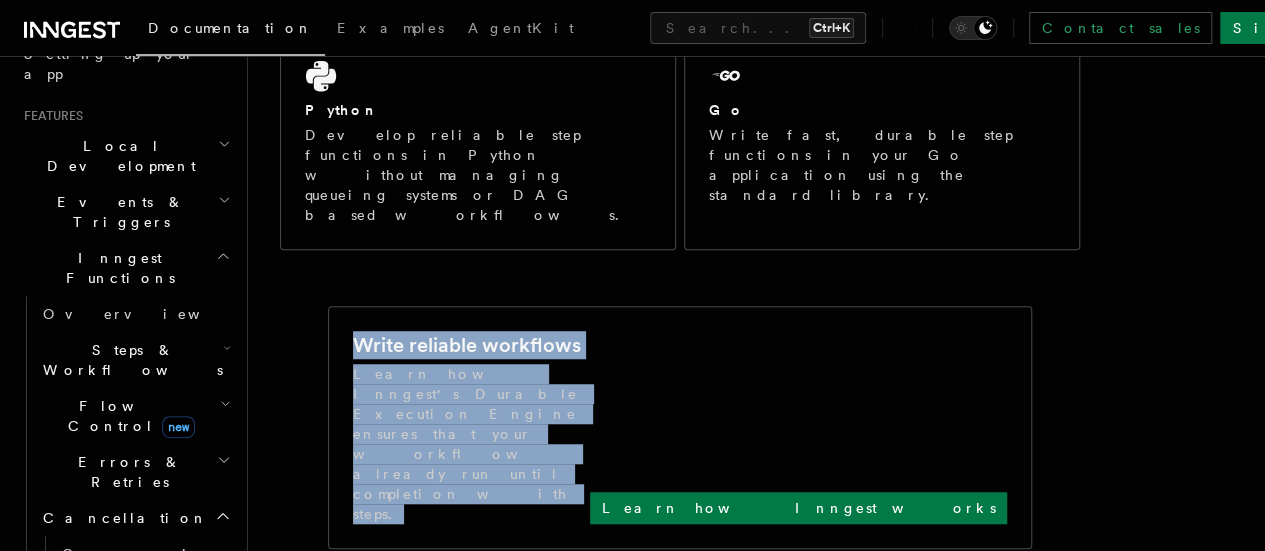 click on "Cancellation" at bounding box center [121, 518] 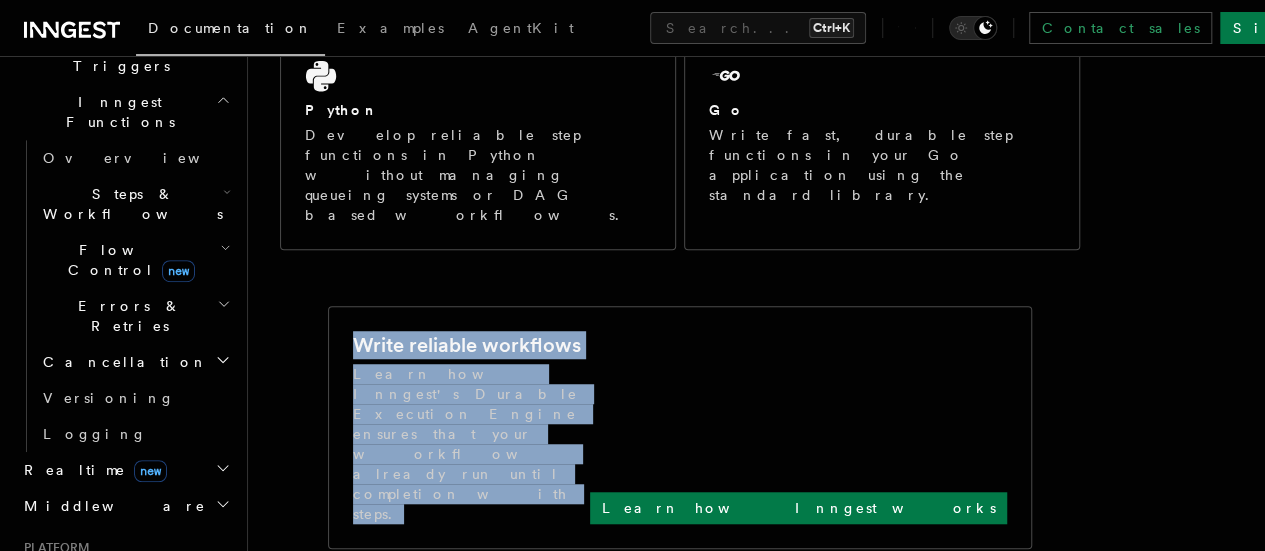 scroll, scrollTop: 600, scrollLeft: 0, axis: vertical 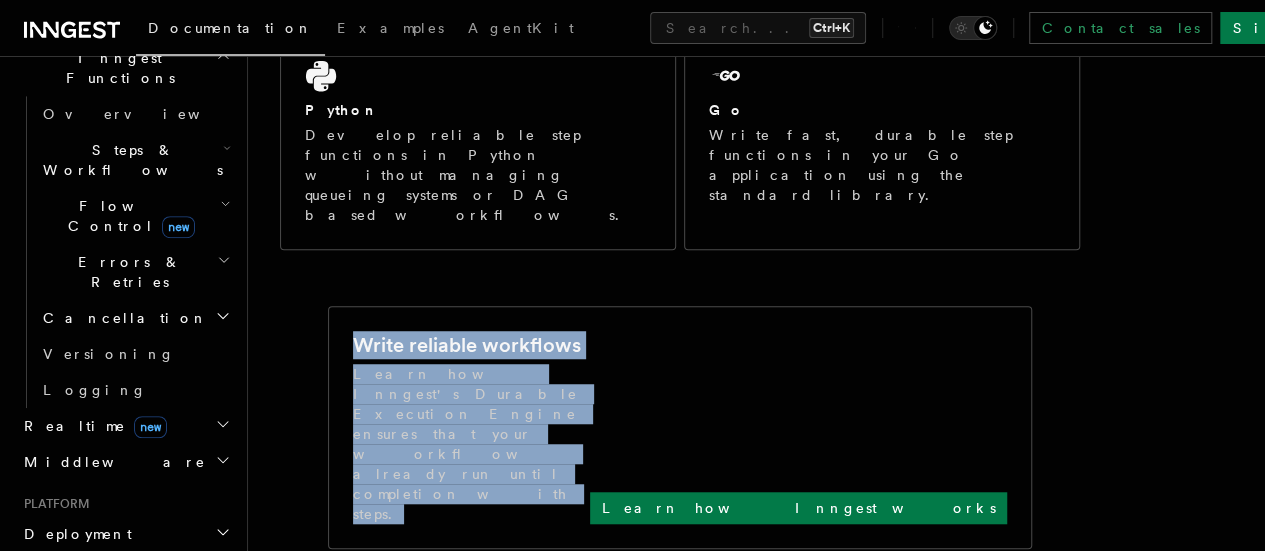 click on "Middleware" at bounding box center (111, 462) 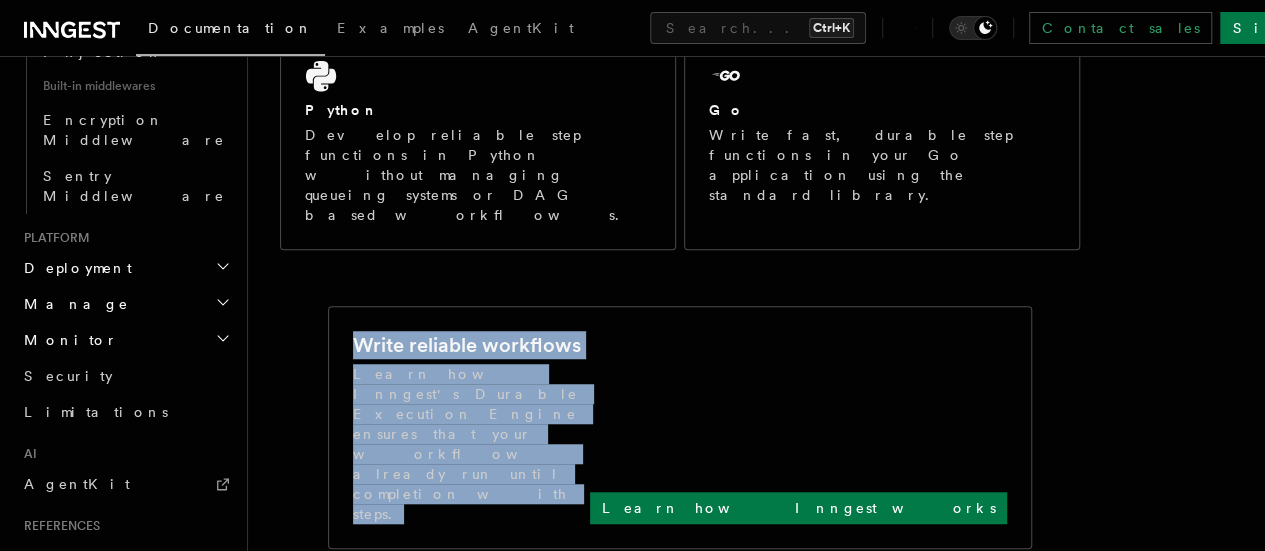 scroll, scrollTop: 1200, scrollLeft: 0, axis: vertical 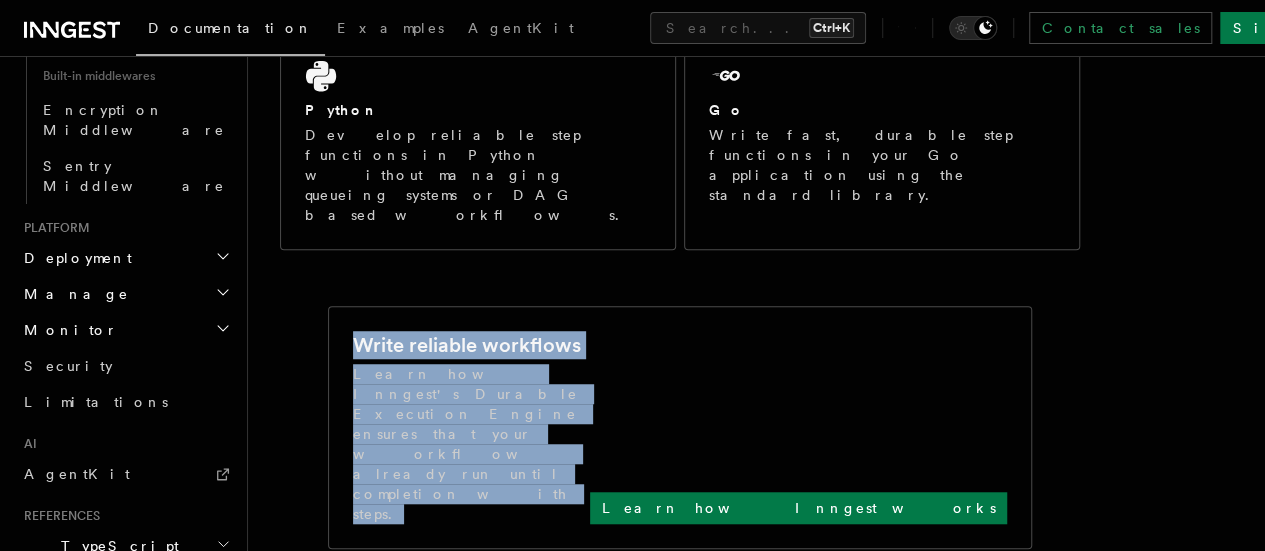 click on "TypeScript SDK" at bounding box center [116, 556] 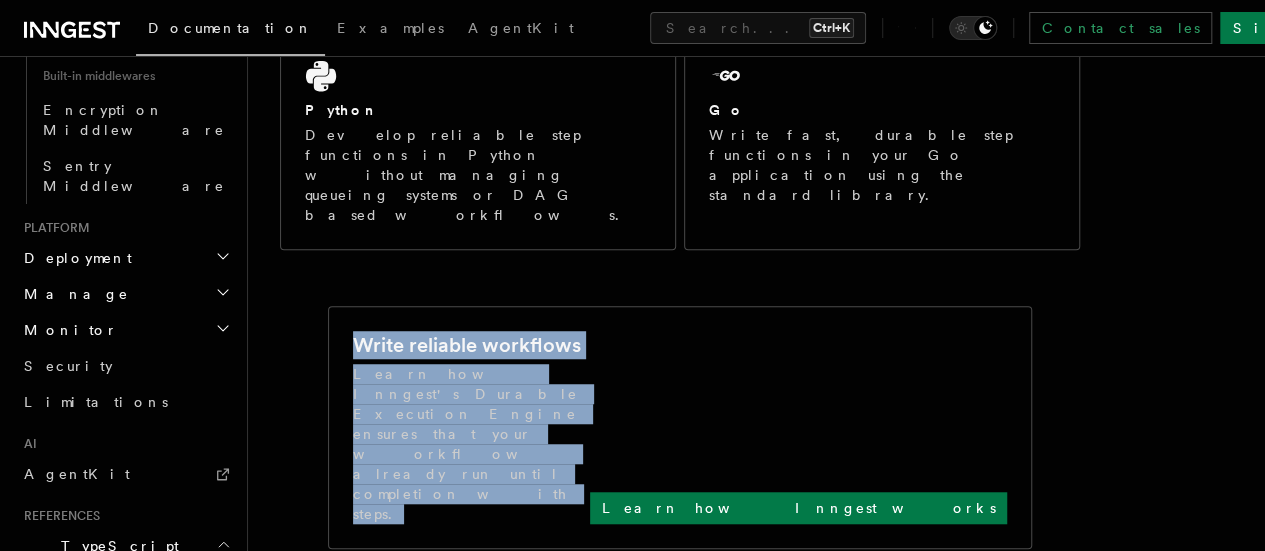 click on "TypeScript SDK" at bounding box center [116, 556] 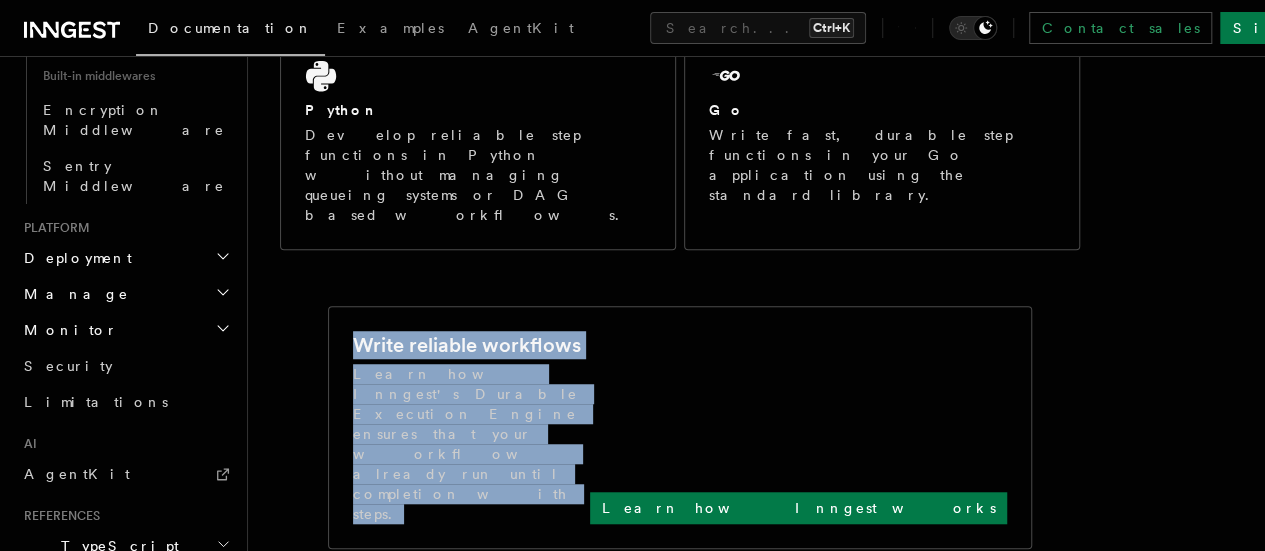 drag, startPoint x: 83, startPoint y: 289, endPoint x: 96, endPoint y: 273, distance: 20.615528 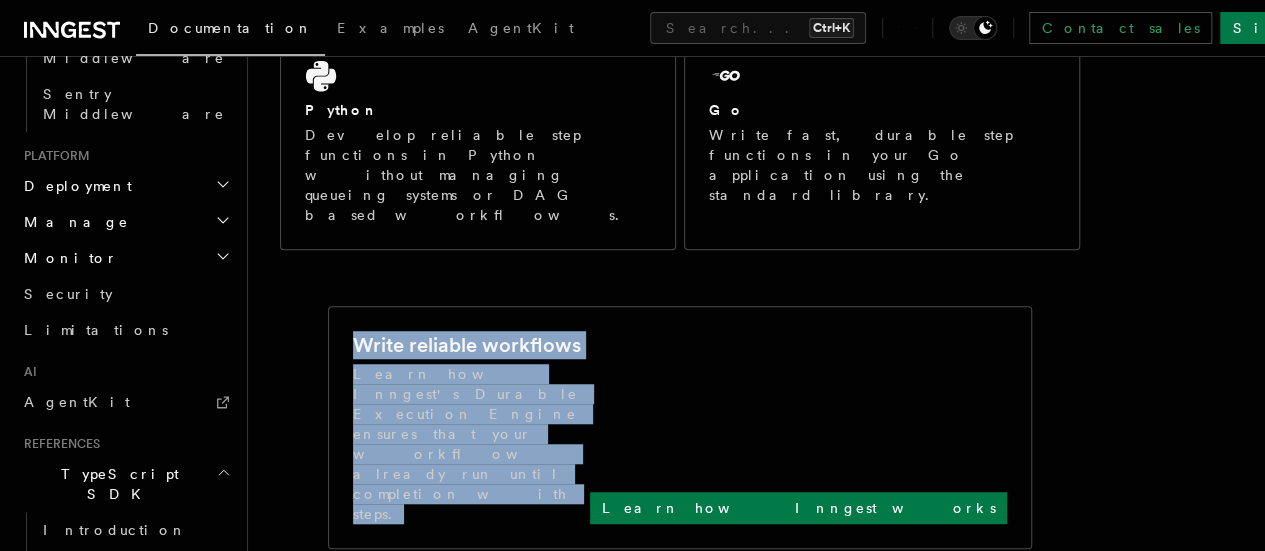 scroll, scrollTop: 1300, scrollLeft: 0, axis: vertical 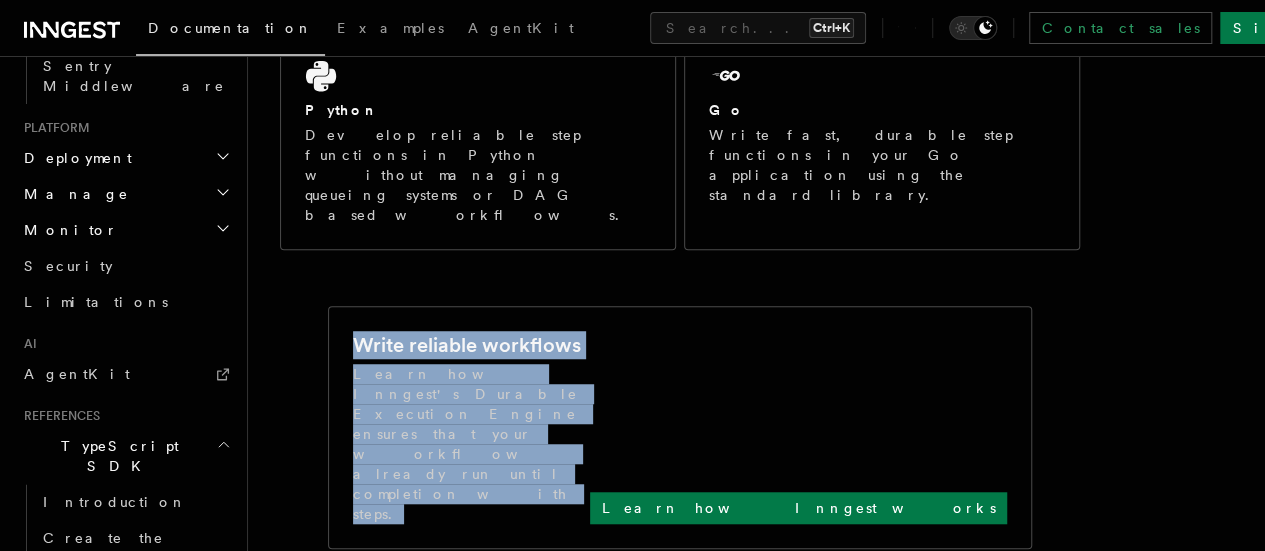 click on "Send events" at bounding box center [122, 650] 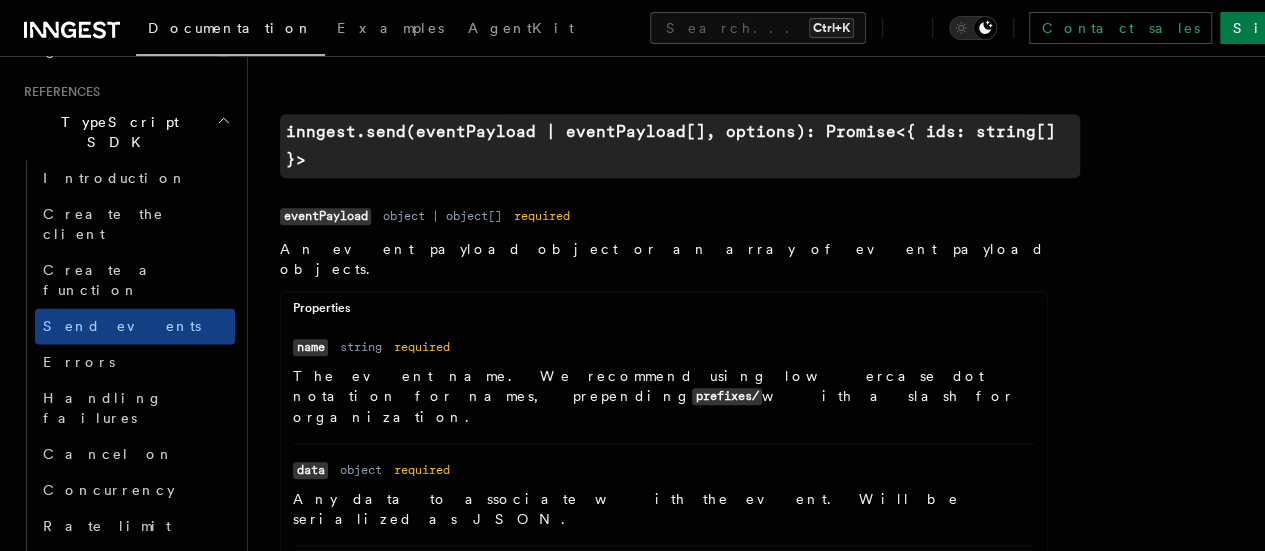 scroll, scrollTop: 0, scrollLeft: 0, axis: both 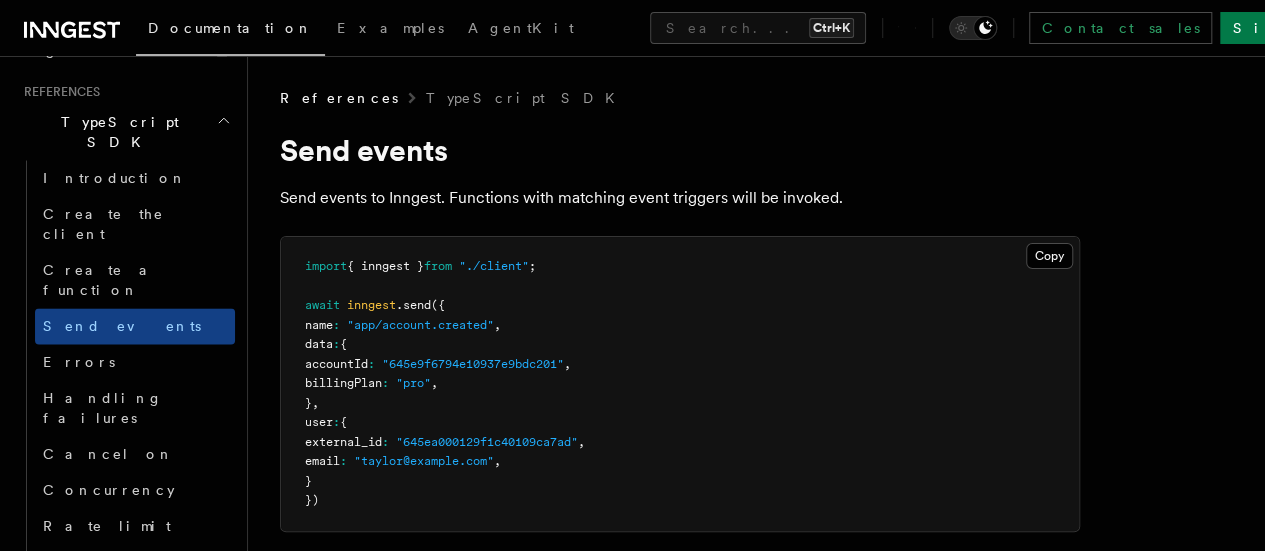 click on "{ inngest }" at bounding box center [385, 266] 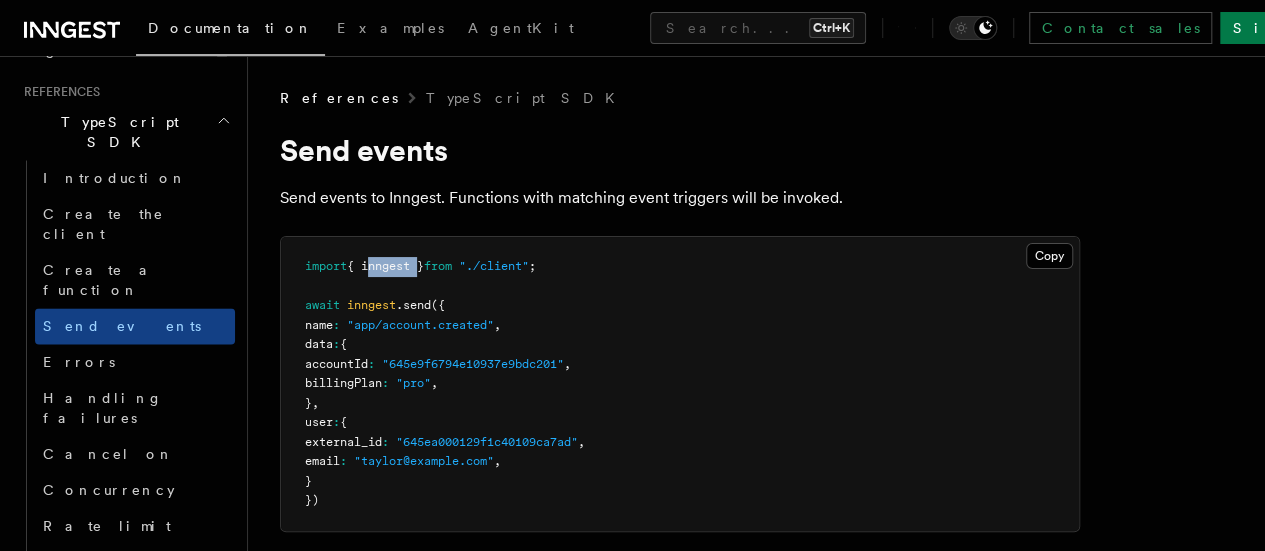 click on "{ inngest }" at bounding box center (385, 266) 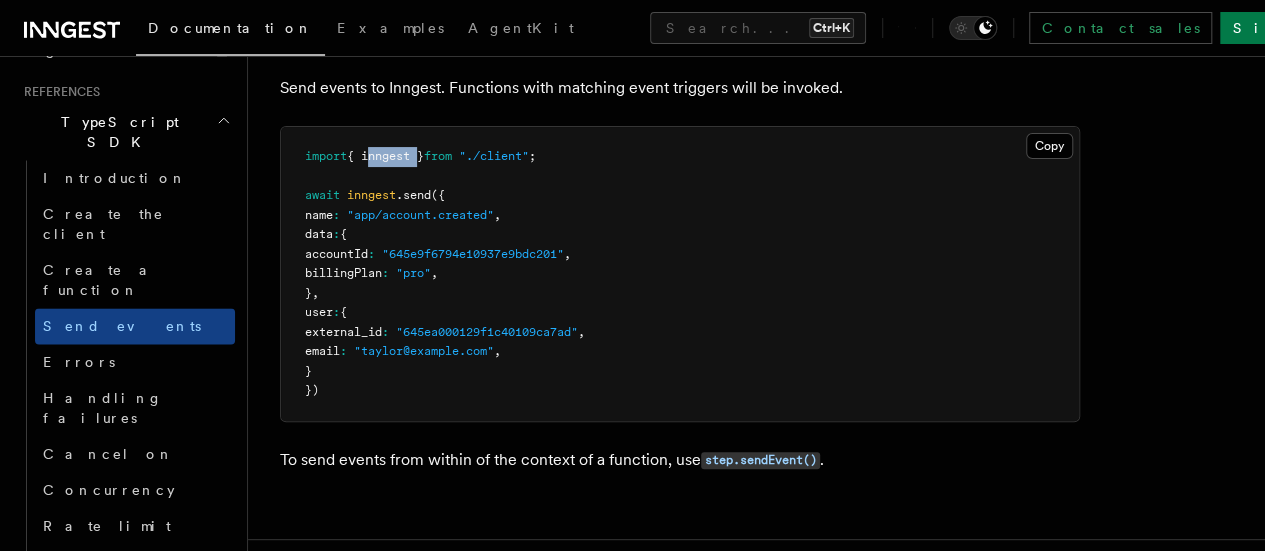 scroll, scrollTop: 0, scrollLeft: 0, axis: both 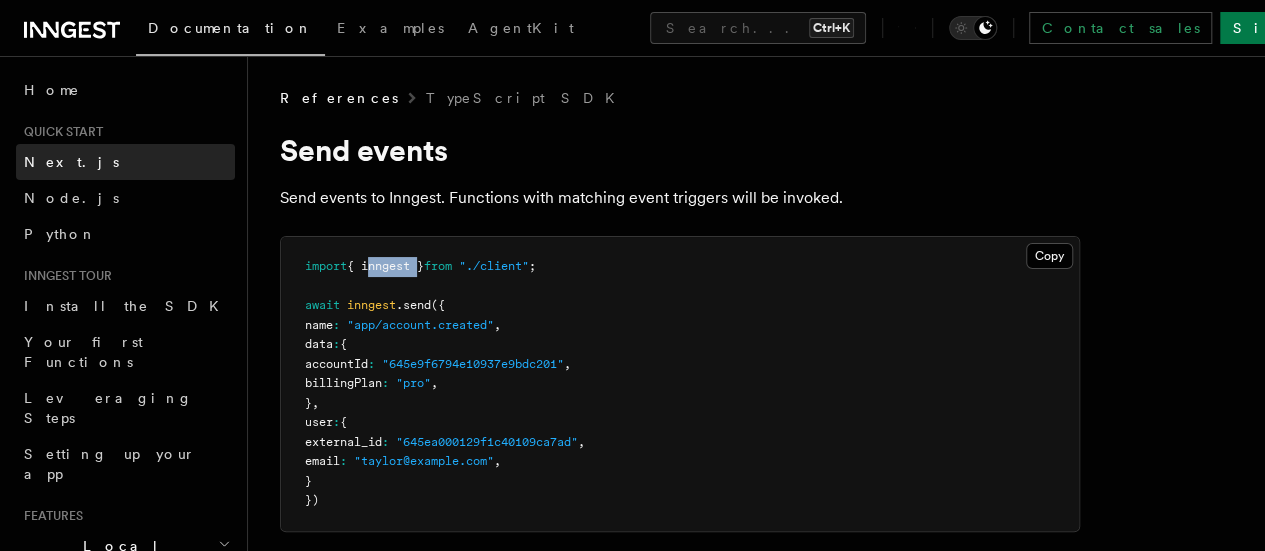 click on "Next.js" at bounding box center (125, 162) 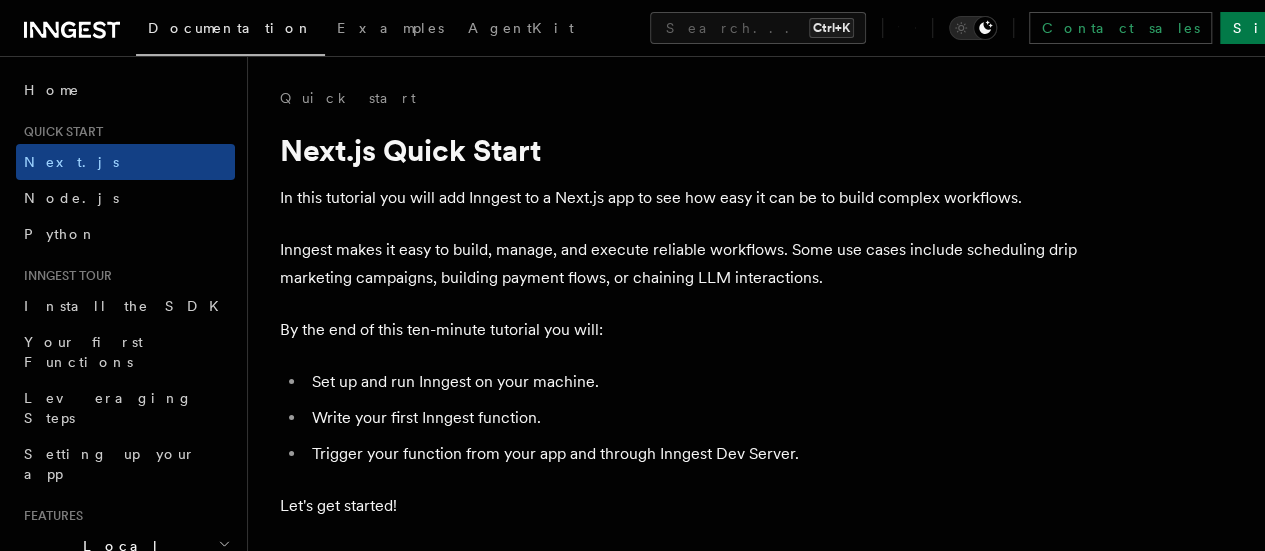click on "By the end of this ten-minute tutorial you will:" at bounding box center [680, 330] 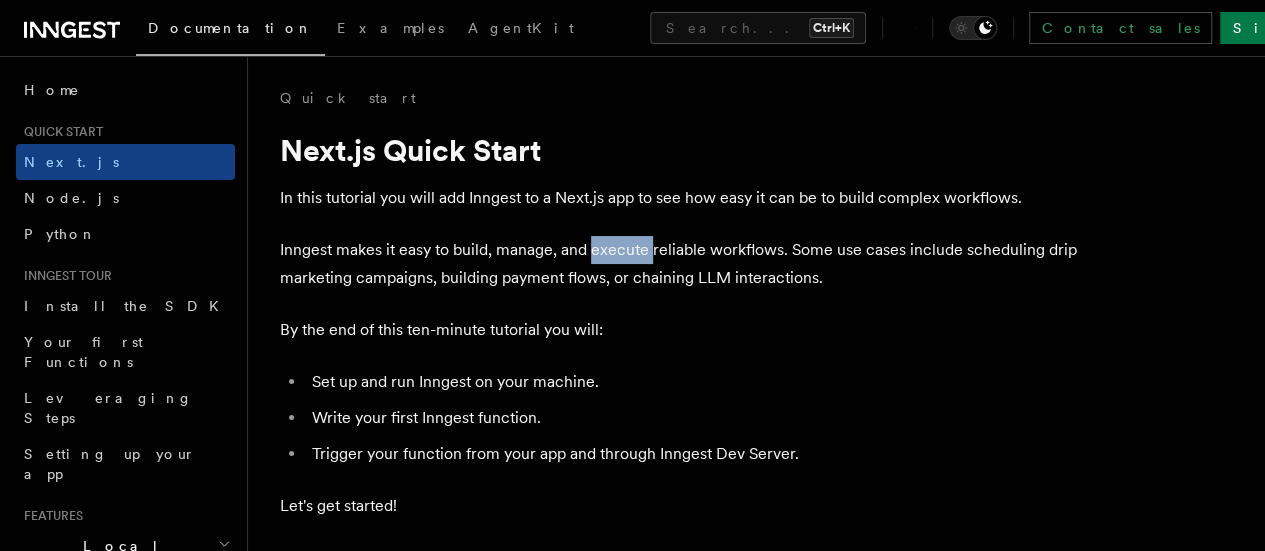 click on "Inngest makes it easy to build, manage, and execute reliable workflows. Some use cases include scheduling drip marketing campaigns, building payment flows, or chaining LLM interactions." at bounding box center [680, 264] 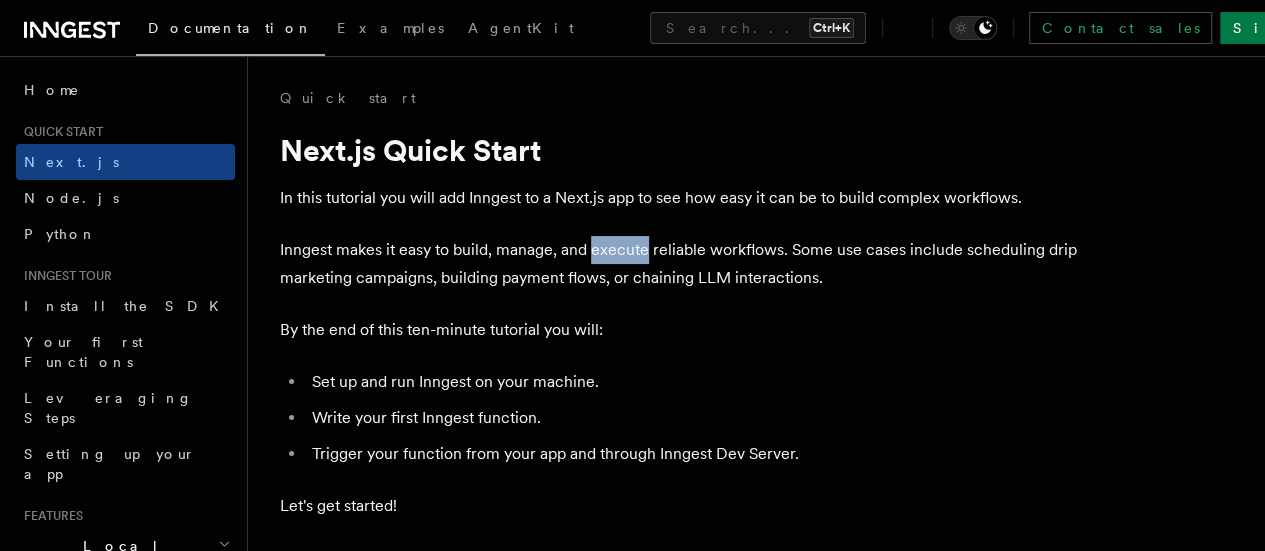 click on "Inngest makes it easy to build, manage, and execute reliable workflows. Some use cases include scheduling drip marketing campaigns, building payment flows, or chaining LLM interactions." at bounding box center [680, 264] 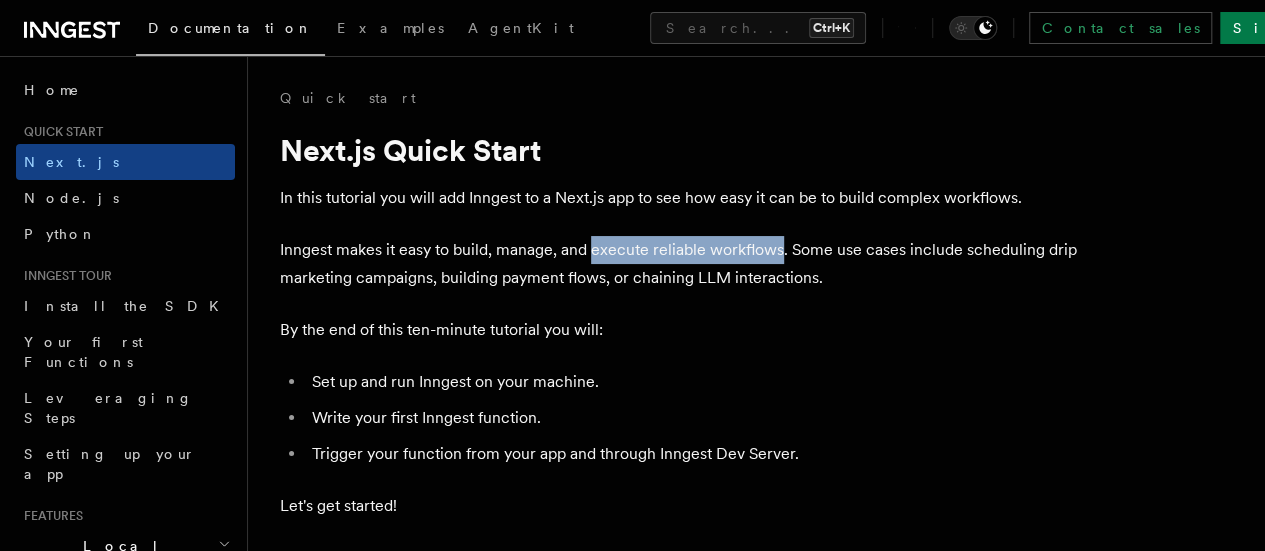 drag, startPoint x: 623, startPoint y: 284, endPoint x: 725, endPoint y: 282, distance: 102.01961 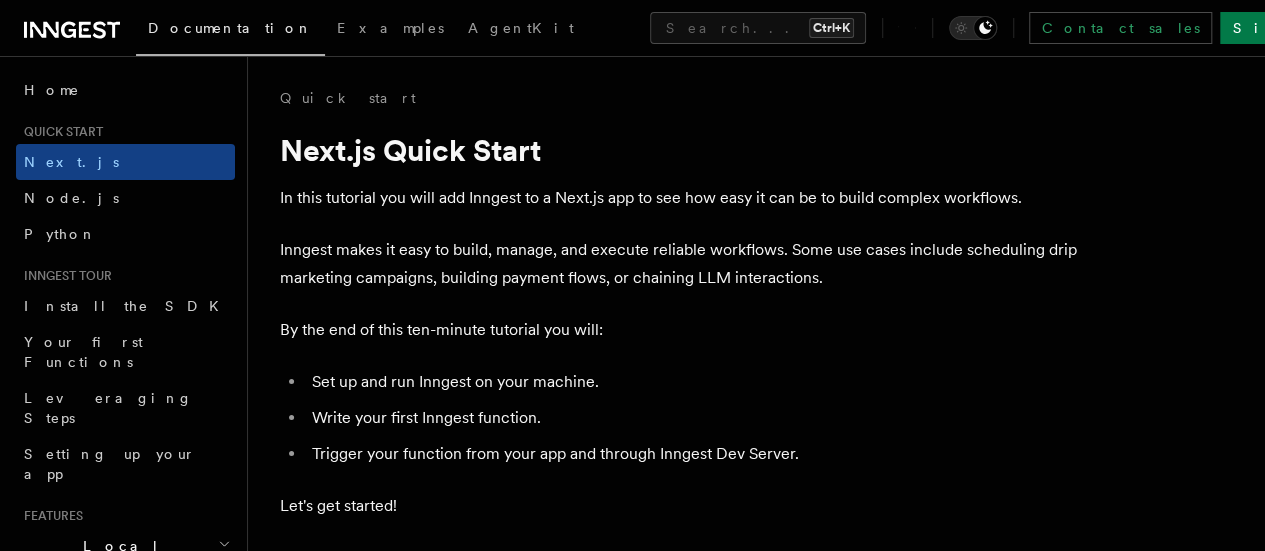 click on "In this tutorial you will add Inngest to a Next.js app to see how easy it can be to build complex workflows." at bounding box center (680, 198) 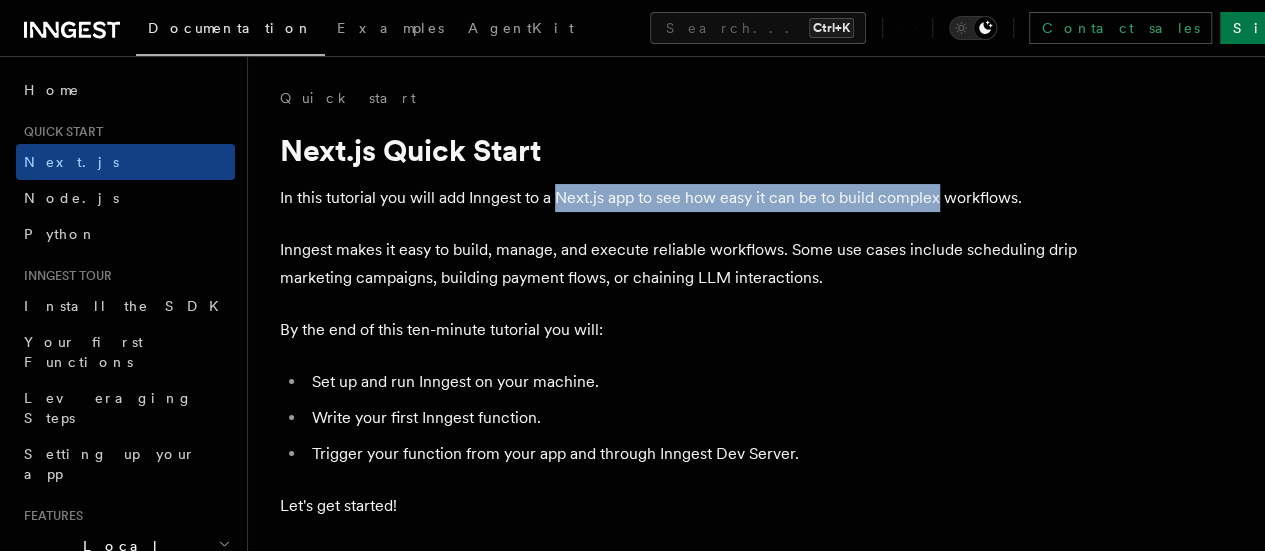 drag, startPoint x: 557, startPoint y: 199, endPoint x: 917, endPoint y: 197, distance: 360.00555 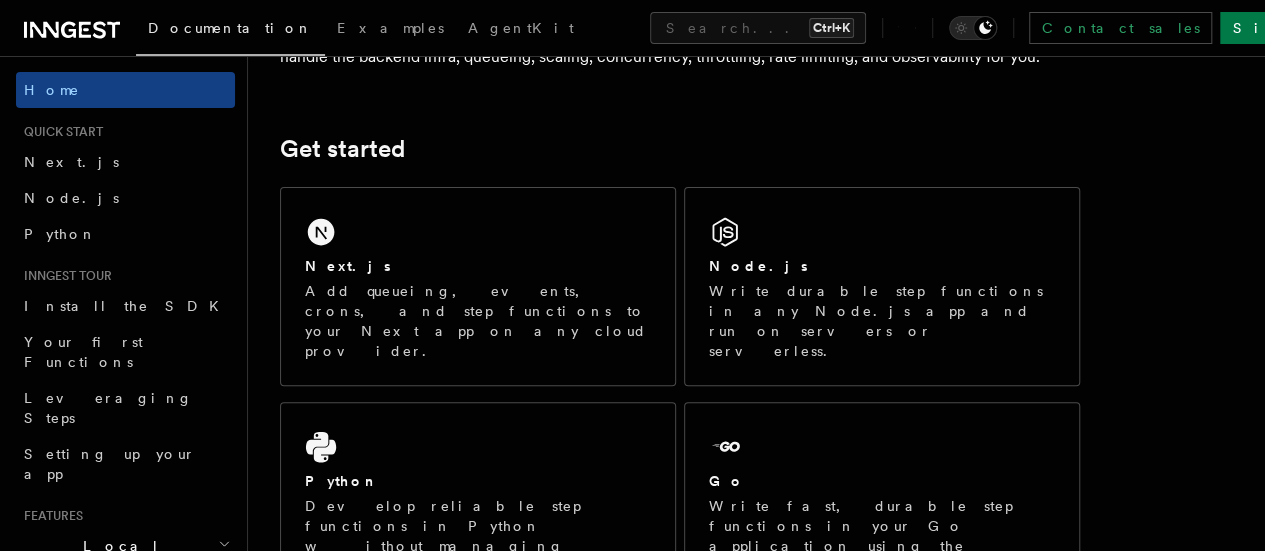 scroll, scrollTop: 100, scrollLeft: 0, axis: vertical 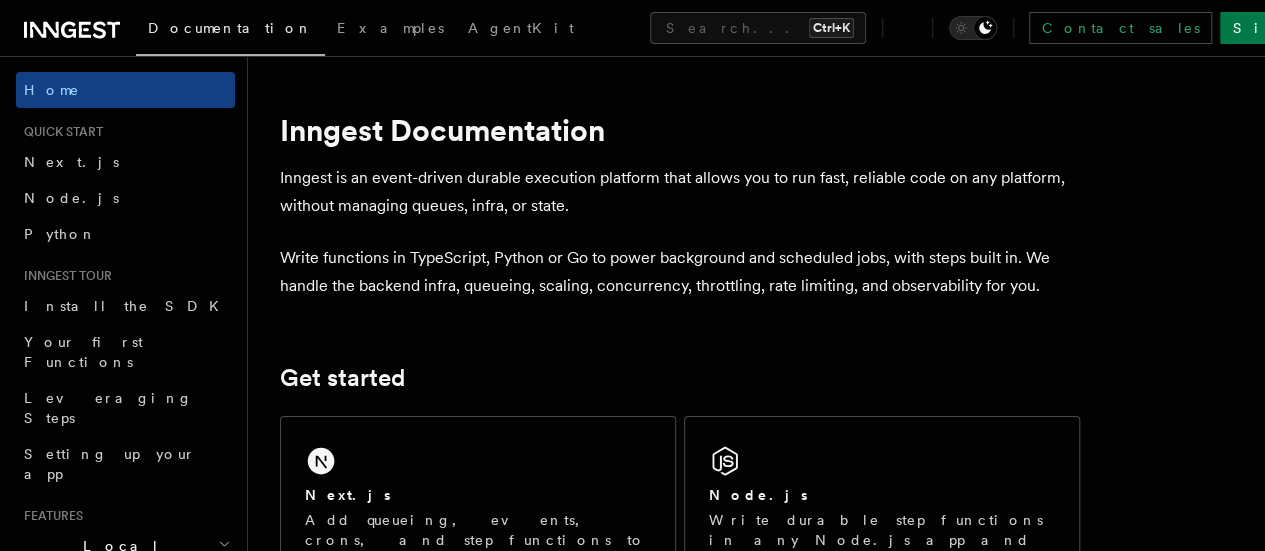 click on "Inngest is an event-driven durable execution platform that allows you to run fast, reliable code on any platform, without managing queues, infra, or state." at bounding box center (680, 192) 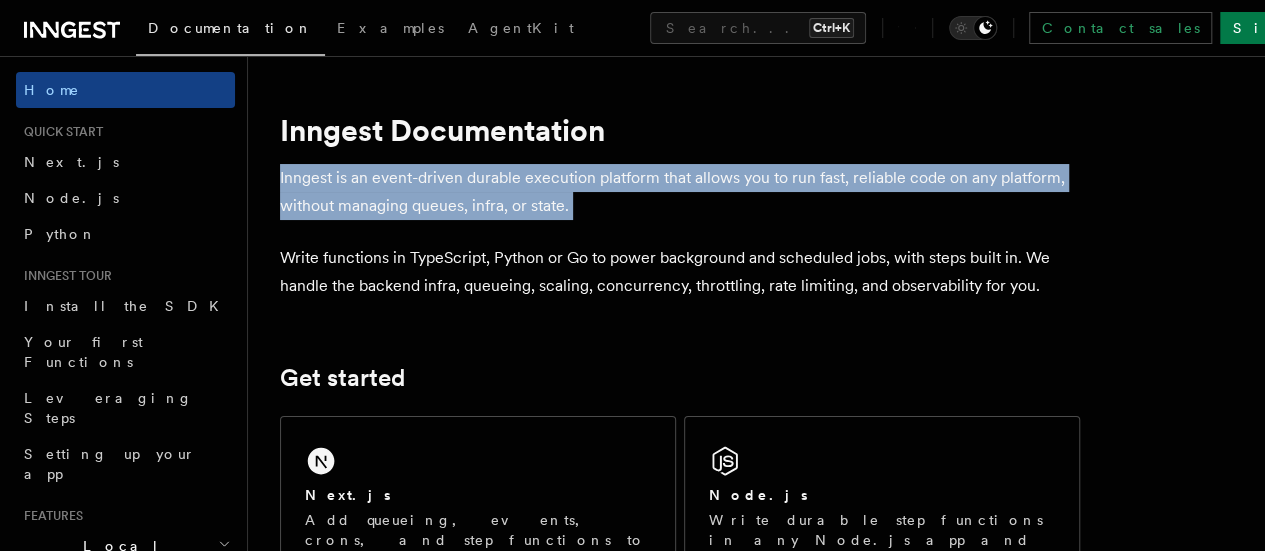 drag, startPoint x: 309, startPoint y: 177, endPoint x: 737, endPoint y: 199, distance: 428.56503 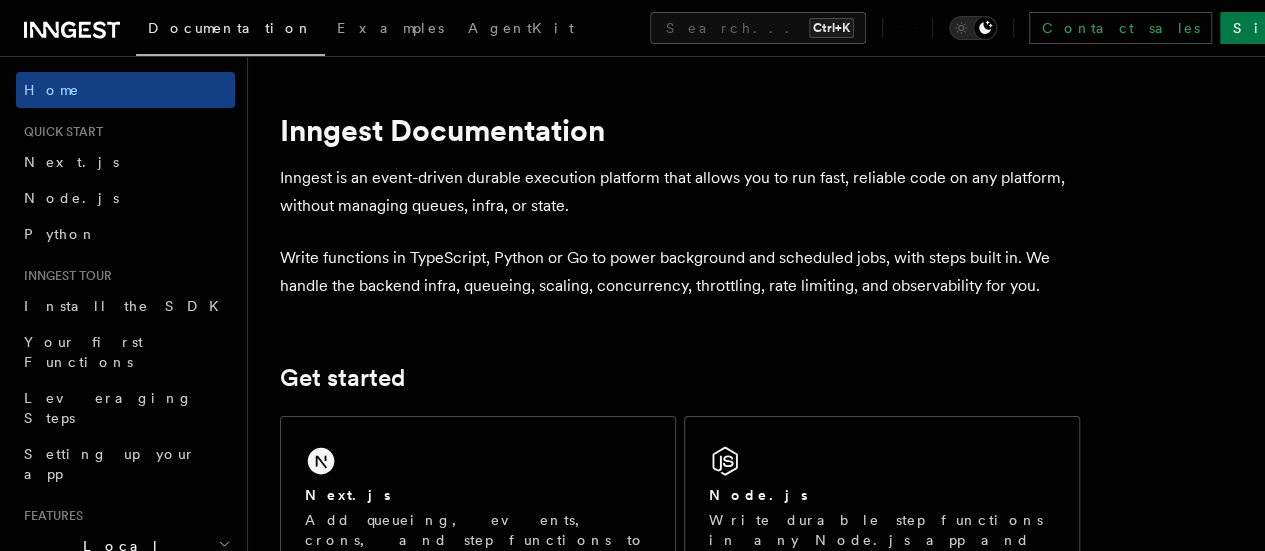 click on "Write functions in TypeScript, Python or Go to power background and scheduled jobs, with steps built in.  We handle the backend infra, queueing, scaling, concurrency, throttling, rate limiting, and observability for you." at bounding box center (680, 272) 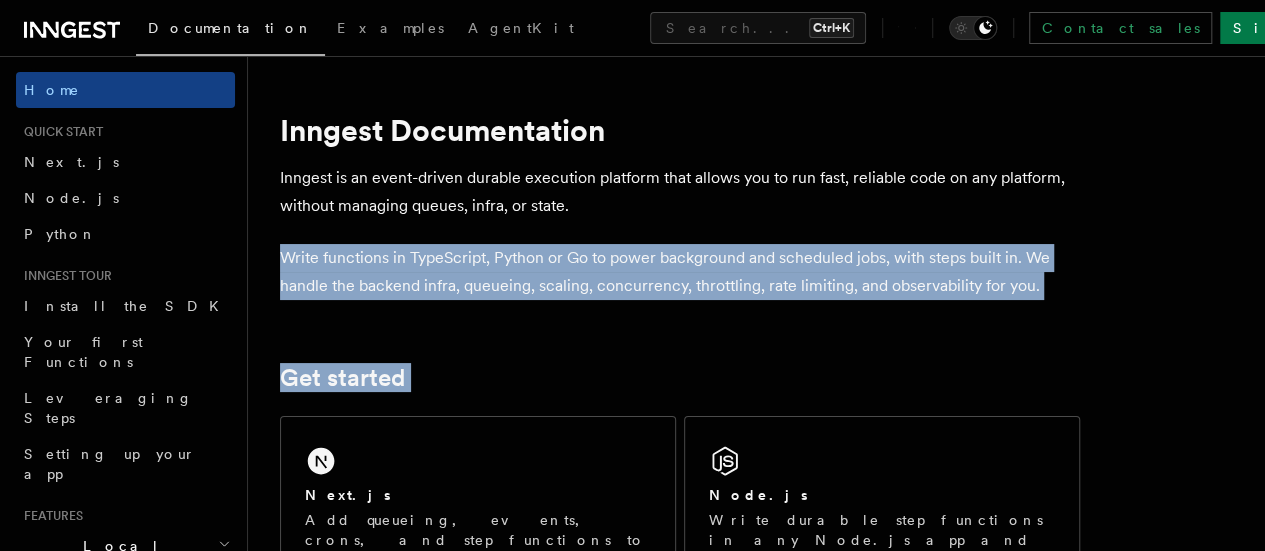 drag, startPoint x: 293, startPoint y: 253, endPoint x: 750, endPoint y: 331, distance: 463.60867 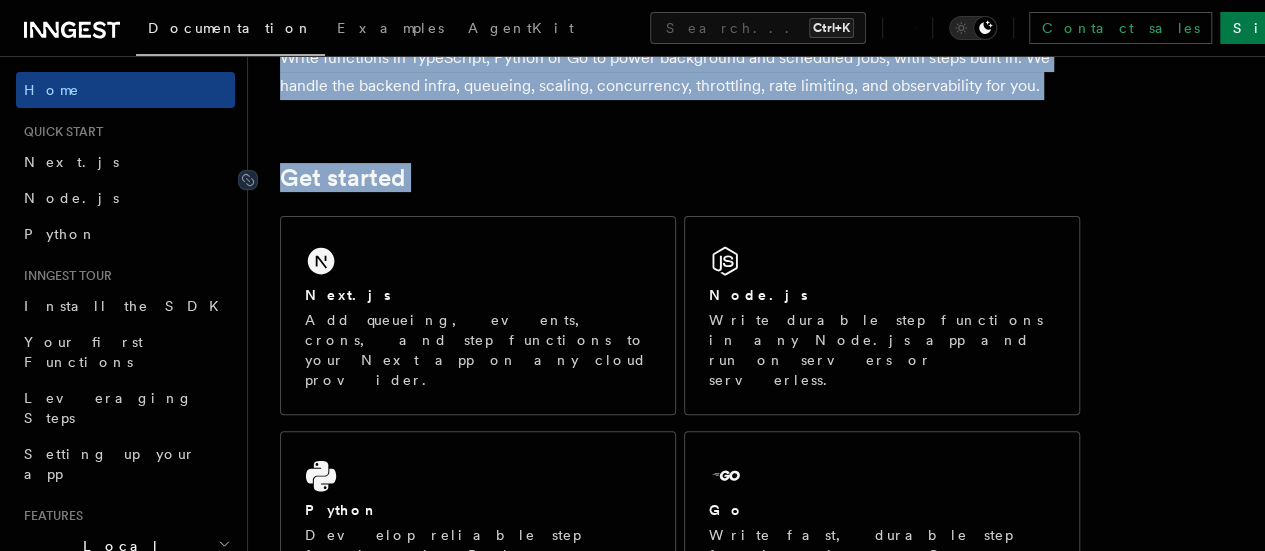 click on "Get started" at bounding box center (342, 178) 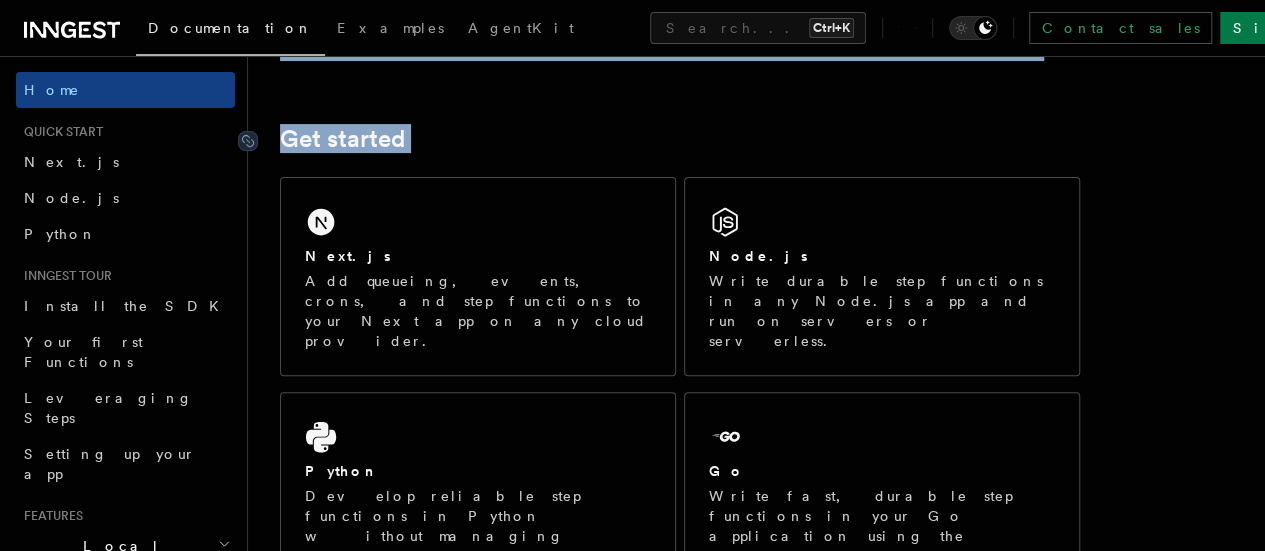 scroll, scrollTop: 196, scrollLeft: 0, axis: vertical 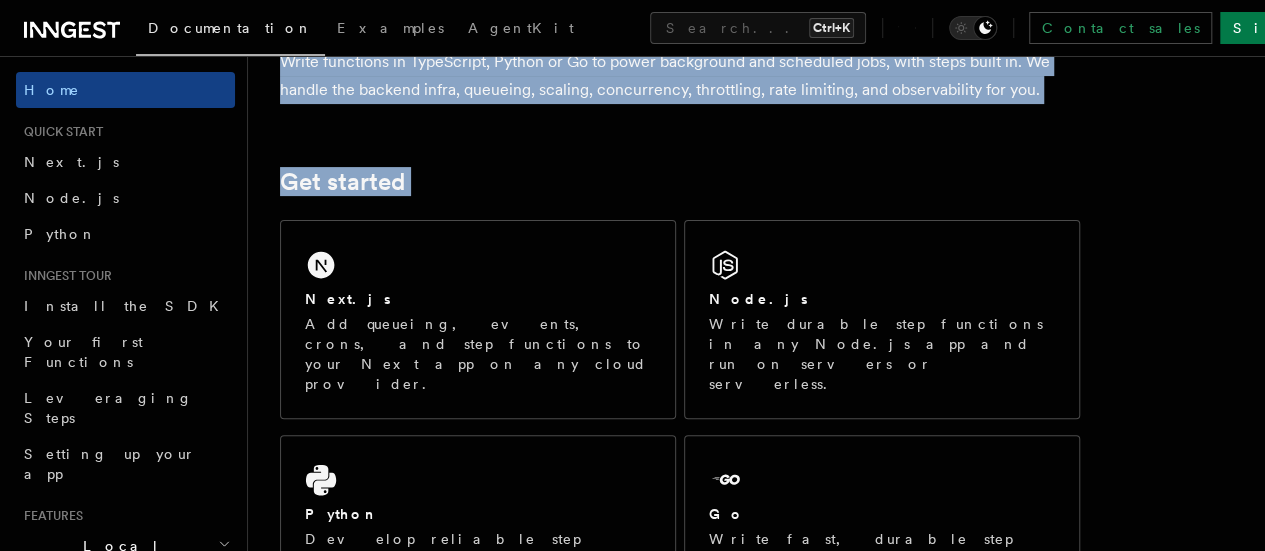 click on "Inngest Documentation
Inngest is an event-driven durable execution platform that allows you to run fast, reliable code on any platform, without managing queues, infra, or state.
Write functions in TypeScript, Python or Go to power background and scheduled jobs, with steps built in.  We handle the backend infra, queueing, scaling, concurrency, throttling, rate limiting, and observability for you.
Get started
Next.js Add queueing, events, crons, and step functions to your Next app on any cloud provider. Node.js Write durable step functions in any Node.js app and run on servers or serverless. Python Develop reliable step functions in Python without managing queueing systems or DAG based workflows. Go Write fast, durable step functions in your Go application using the standard library.
Write reliable workflows Learn how Inngest's Durable Execution Engine ensures that your workflow already run until completion with steps. Learn how Inngest works
Build with Inngest
User-defined Workflows
Explore" at bounding box center (756, 1384) 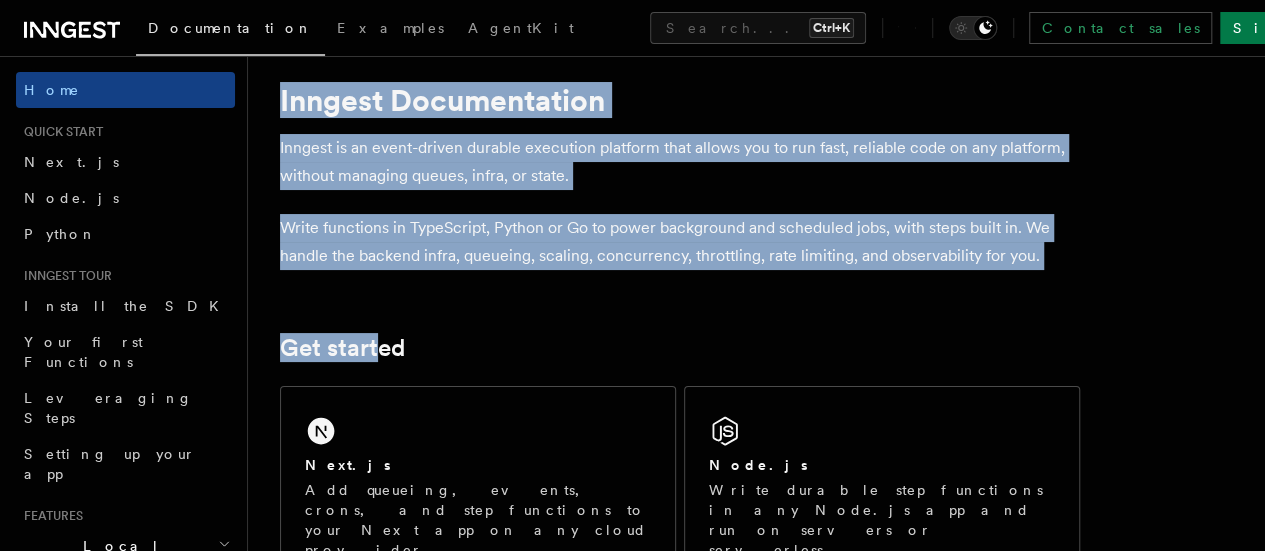 scroll, scrollTop: 0, scrollLeft: 0, axis: both 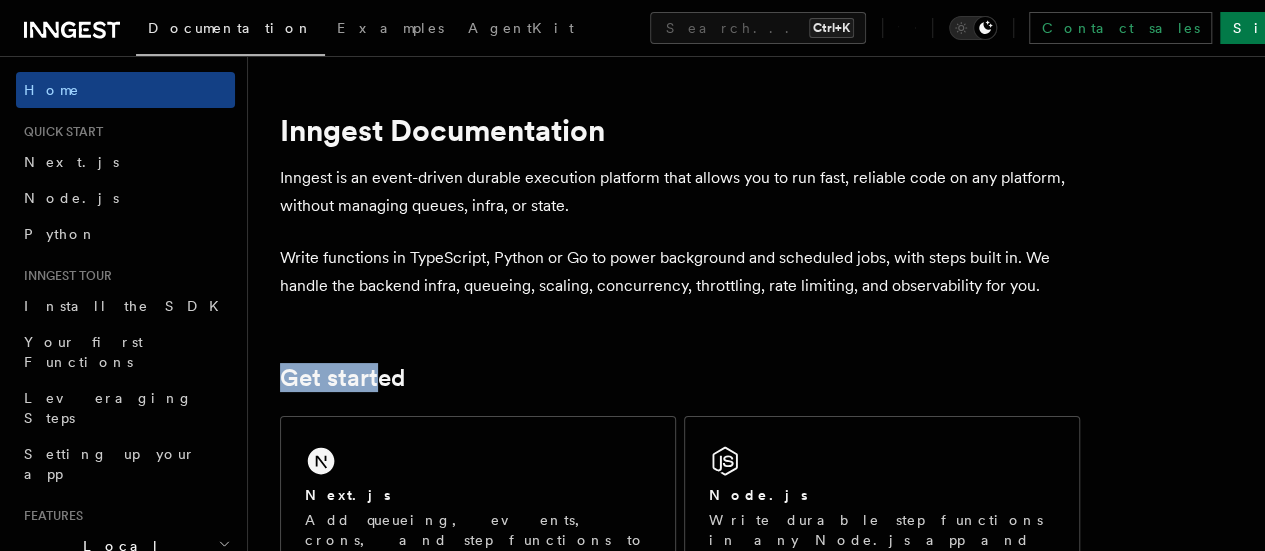 drag, startPoint x: 381, startPoint y: 132, endPoint x: 340, endPoint y: 315, distance: 187.53667 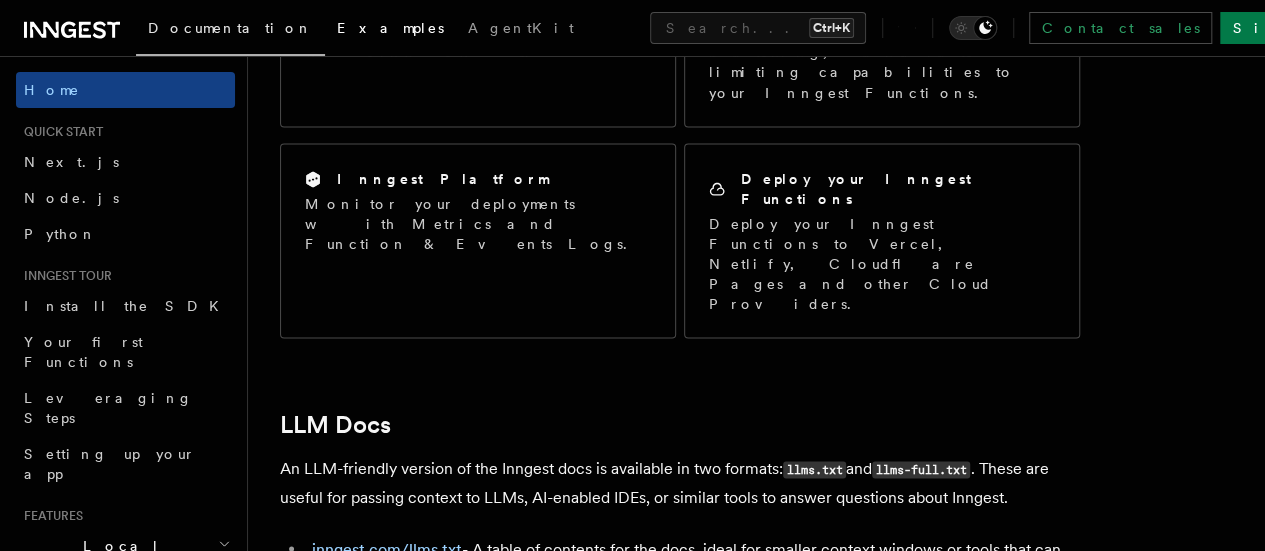 scroll, scrollTop: 1800, scrollLeft: 0, axis: vertical 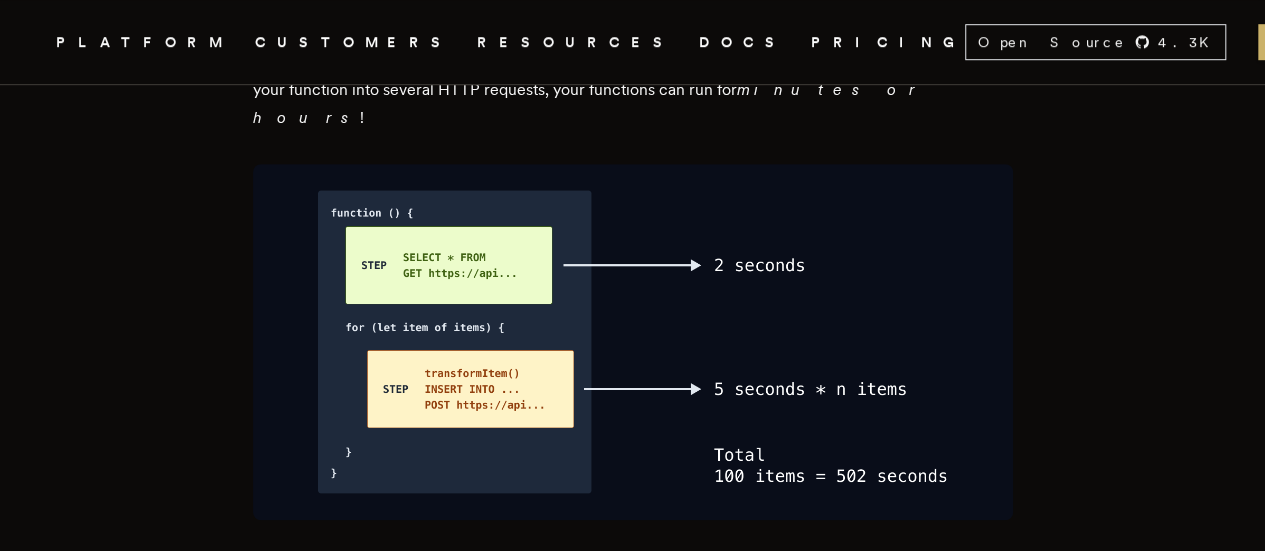click at bounding box center [633, 342] 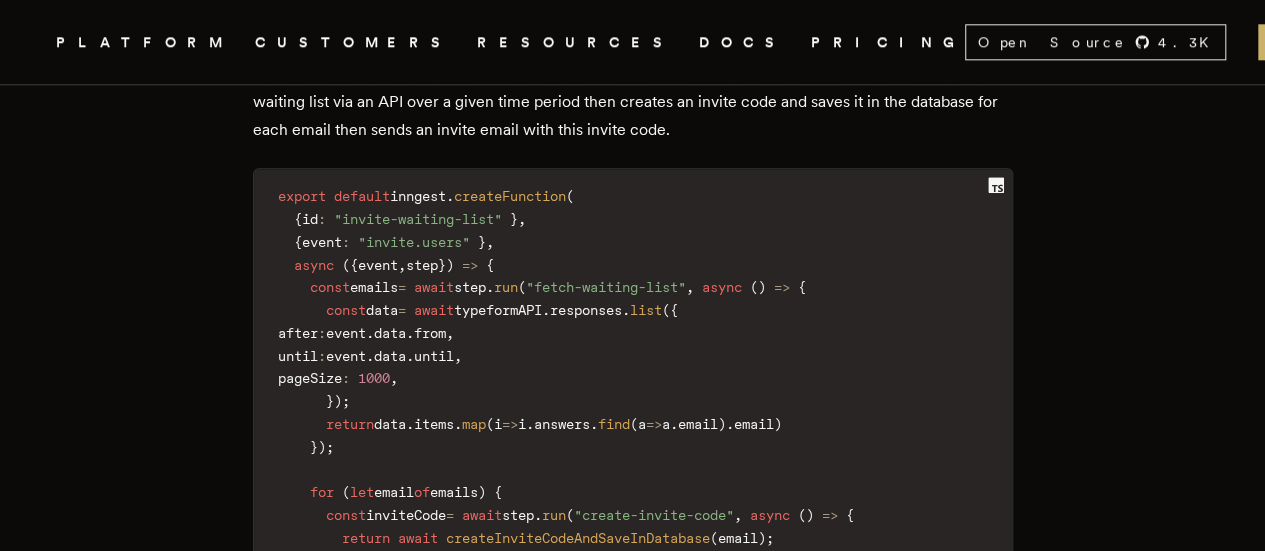 scroll, scrollTop: 4900, scrollLeft: 0, axis: vertical 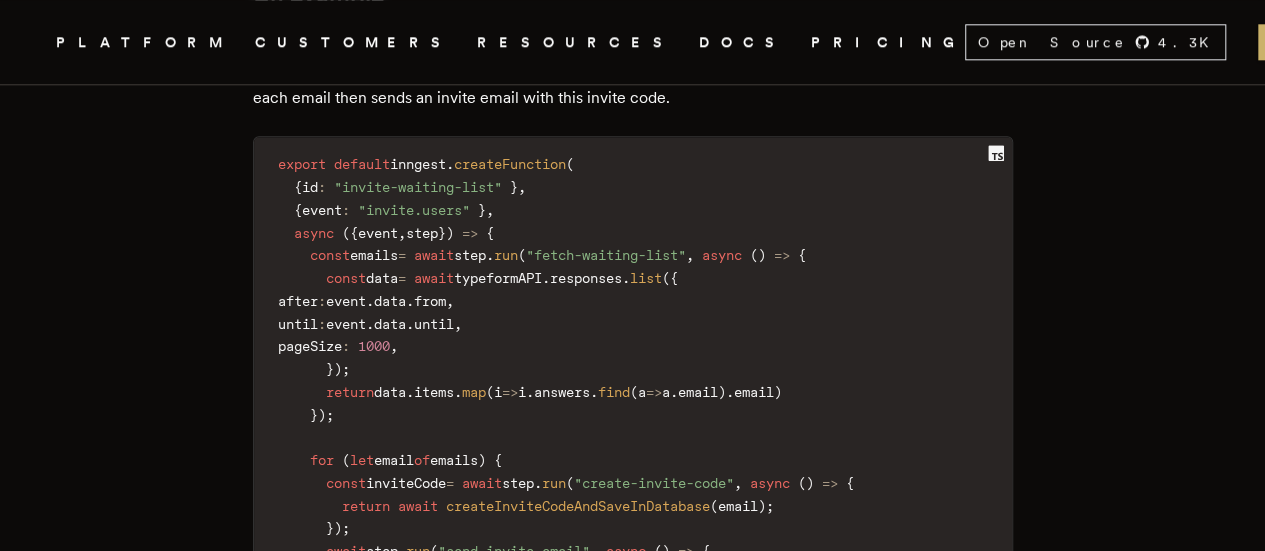 click on "inngest" at bounding box center [418, 164] 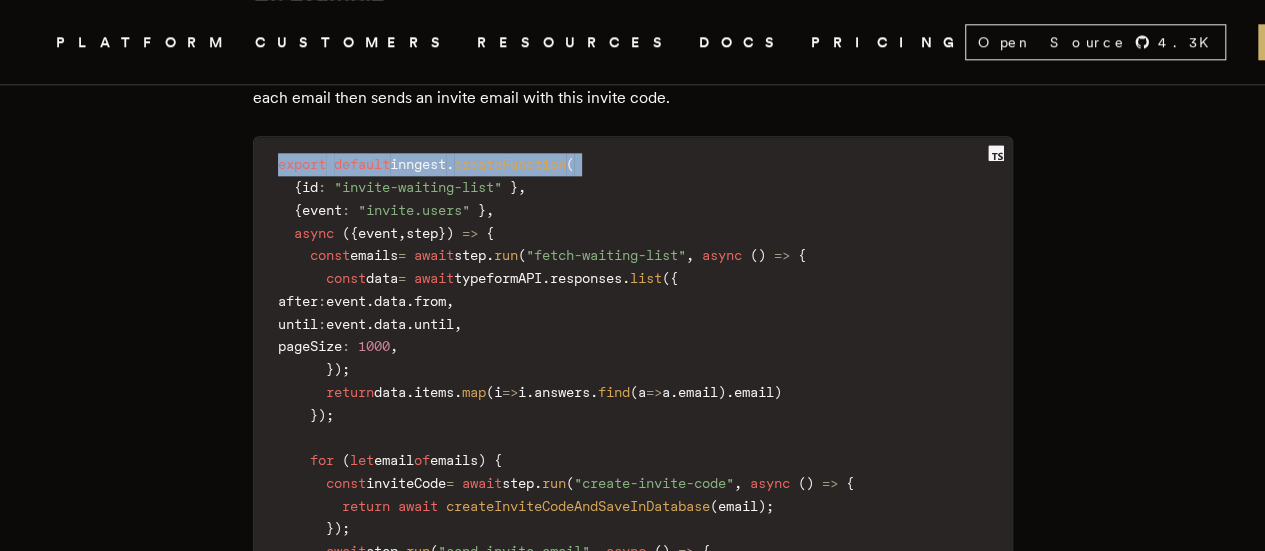 drag, startPoint x: 436, startPoint y: 119, endPoint x: 478, endPoint y: 125, distance: 42.426407 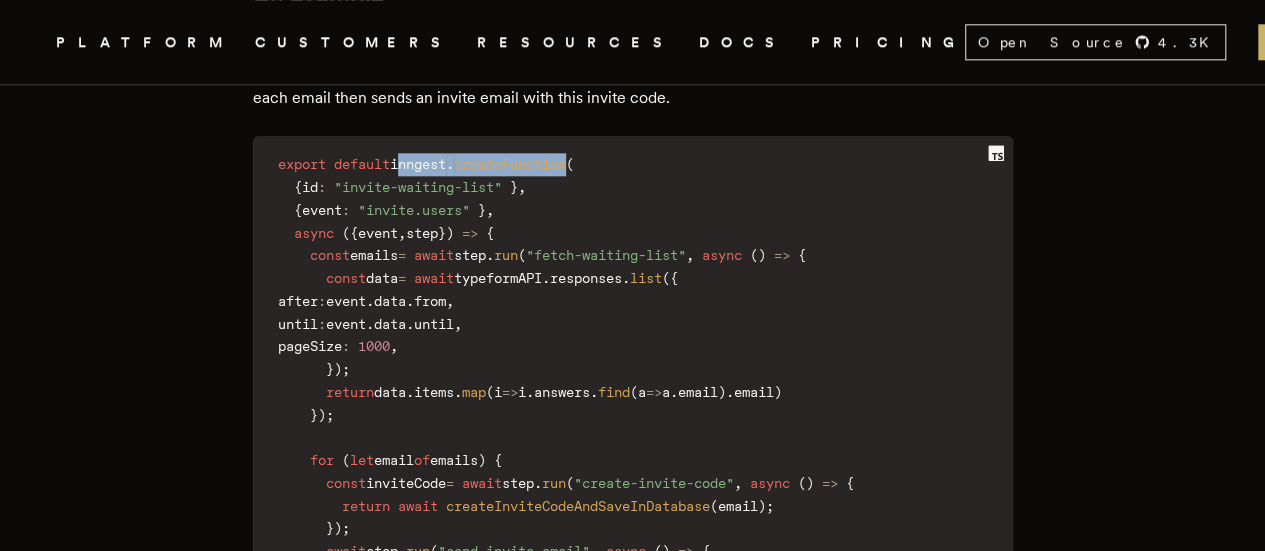 drag, startPoint x: 476, startPoint y: 118, endPoint x: 456, endPoint y: 116, distance: 20.09975 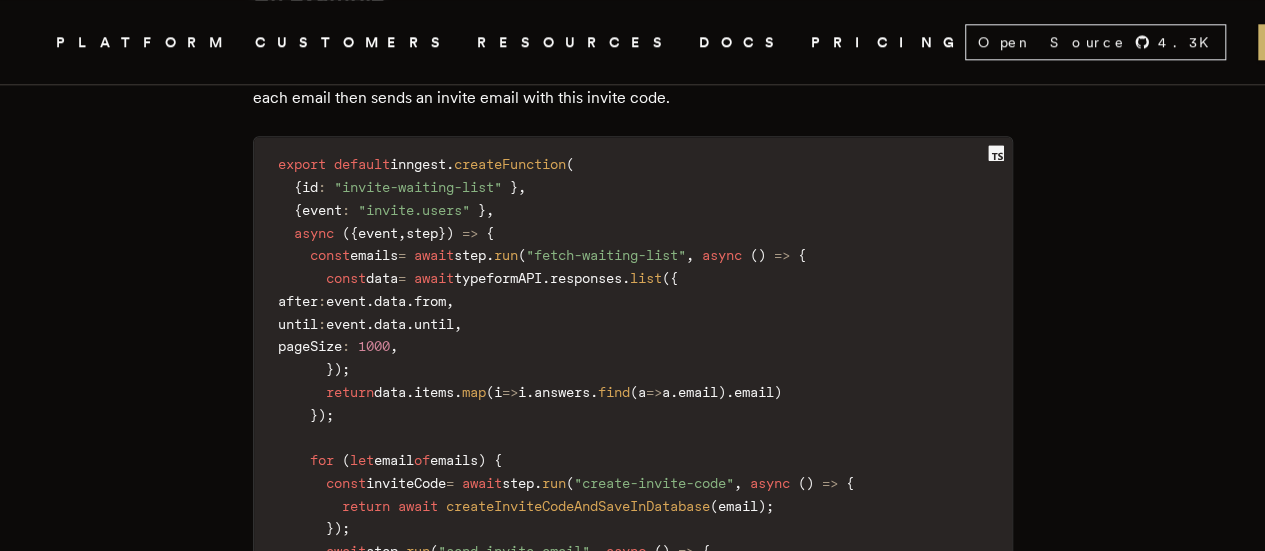 click on "step" at bounding box center (422, 233) 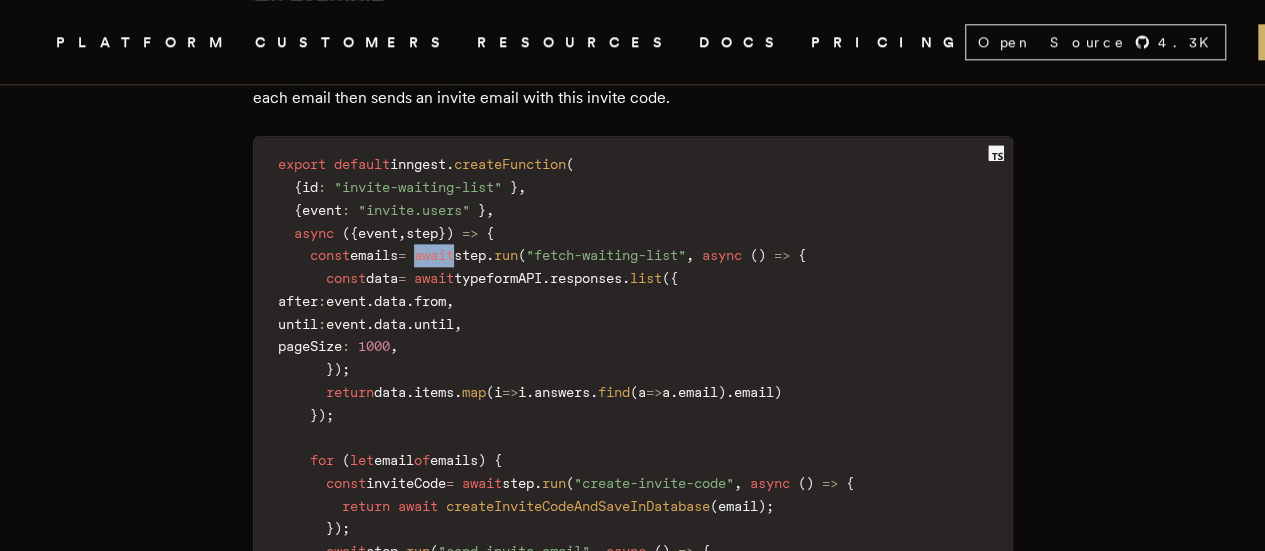 click on "await" at bounding box center [434, 255] 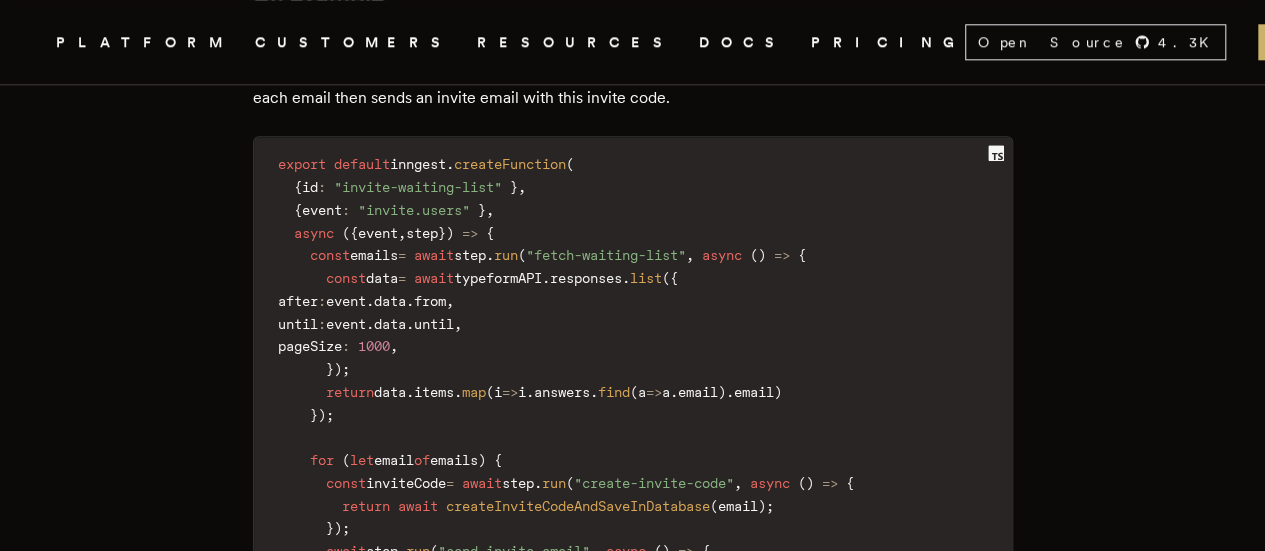 click on "step" at bounding box center [470, 255] 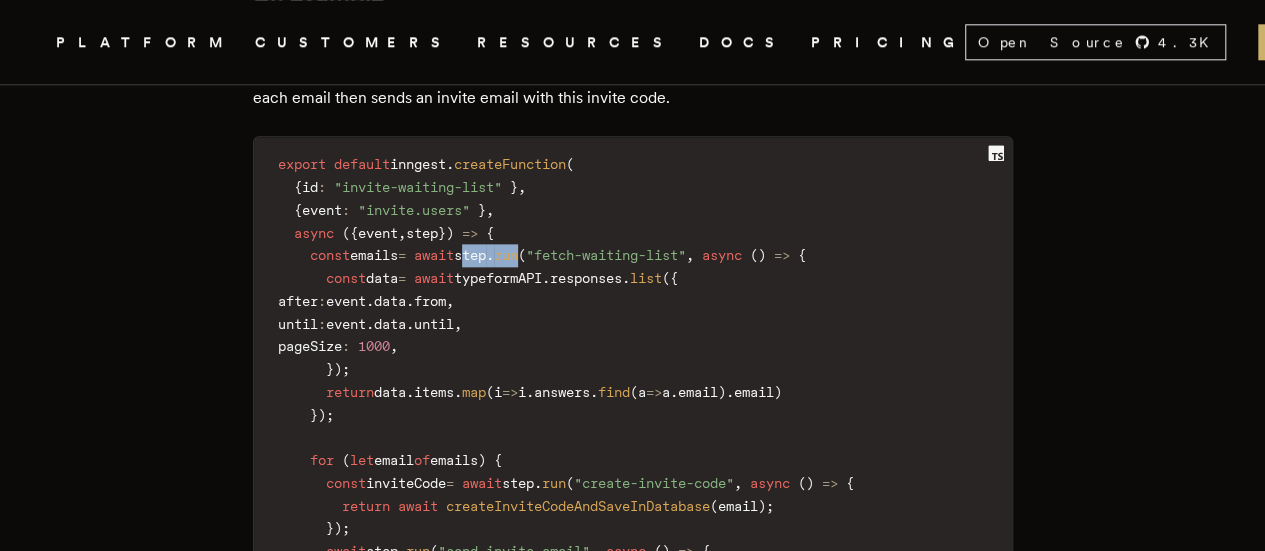 drag, startPoint x: 503, startPoint y: 211, endPoint x: 540, endPoint y: 215, distance: 37.215588 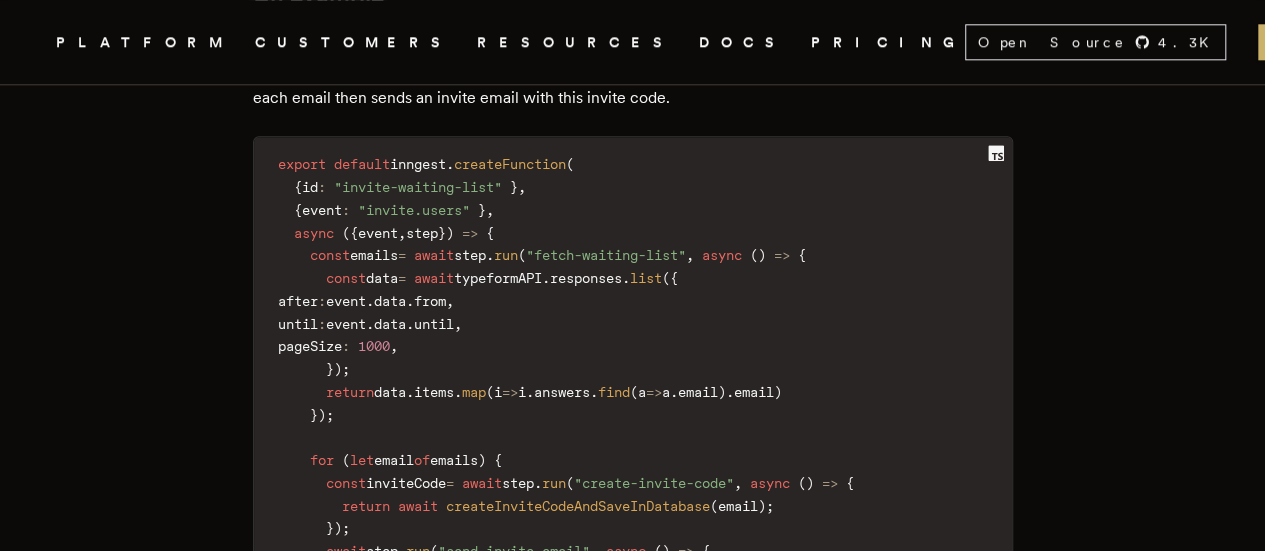 click on ""fetch-waiting-list"" at bounding box center [606, 255] 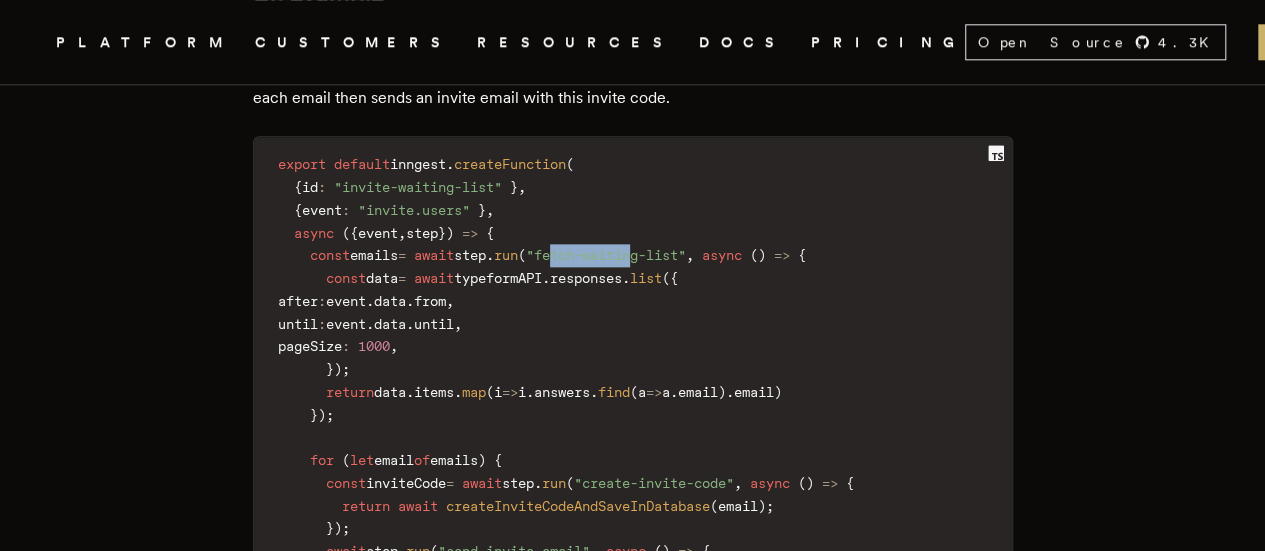 drag, startPoint x: 594, startPoint y: 213, endPoint x: 676, endPoint y: 205, distance: 82.38932 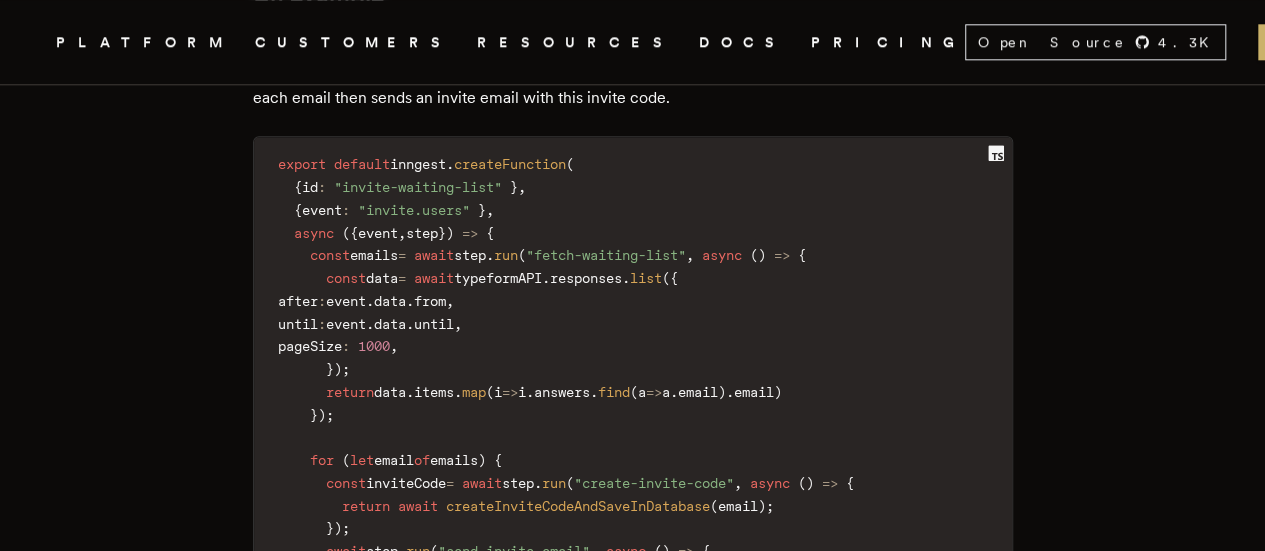 click on "step" at bounding box center [518, 483] 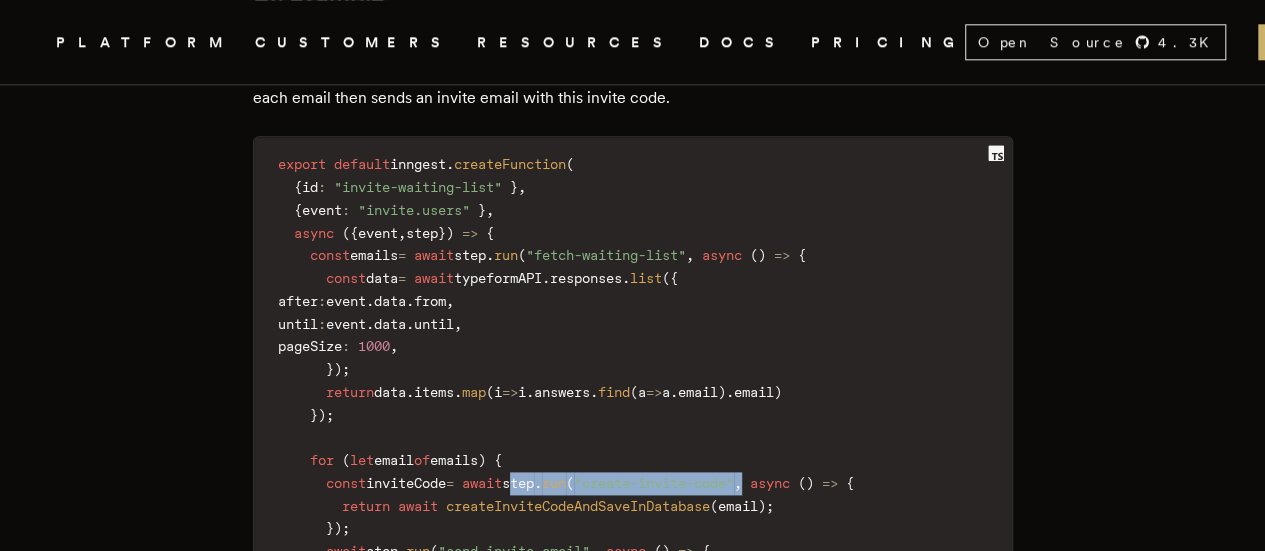 drag, startPoint x: 550, startPoint y: 441, endPoint x: 789, endPoint y: 443, distance: 239.00836 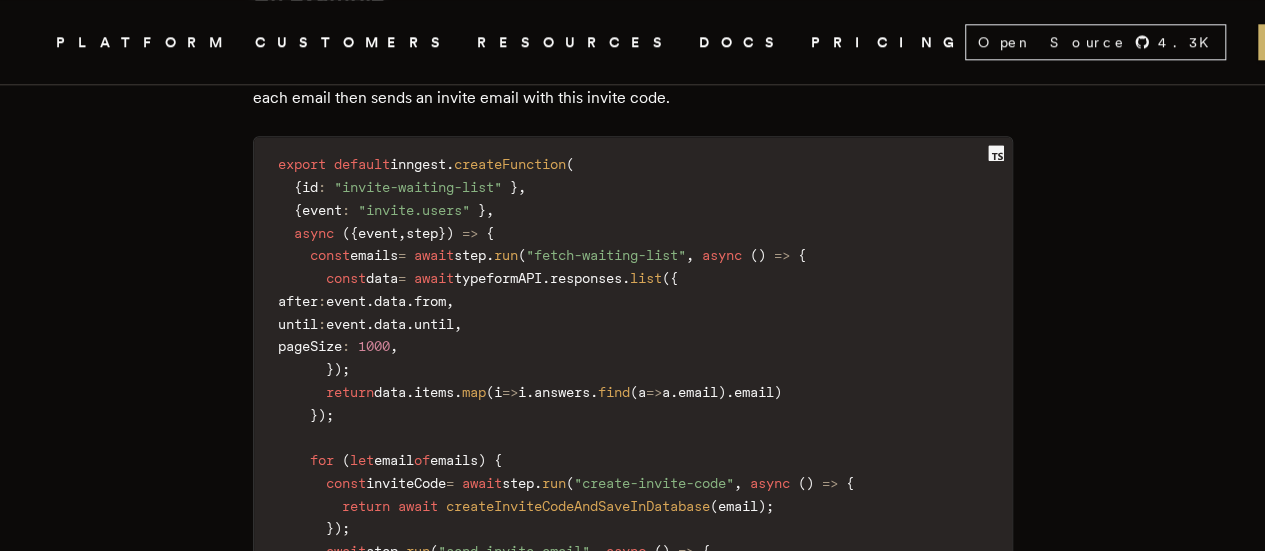 click on "list" at bounding box center [646, 278] 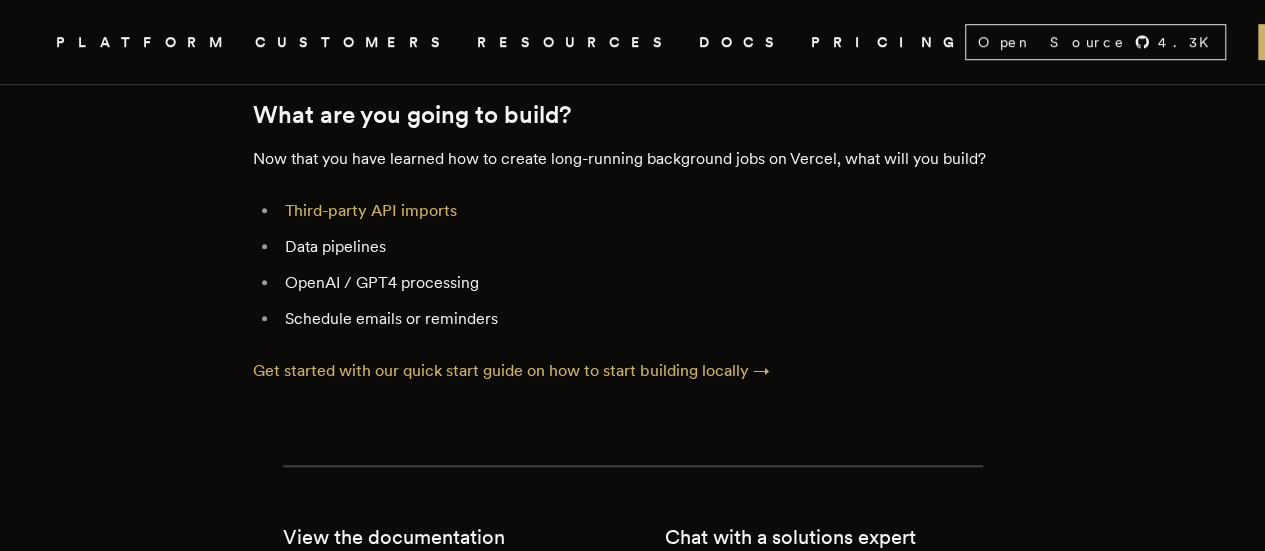 scroll, scrollTop: 8300, scrollLeft: 0, axis: vertical 